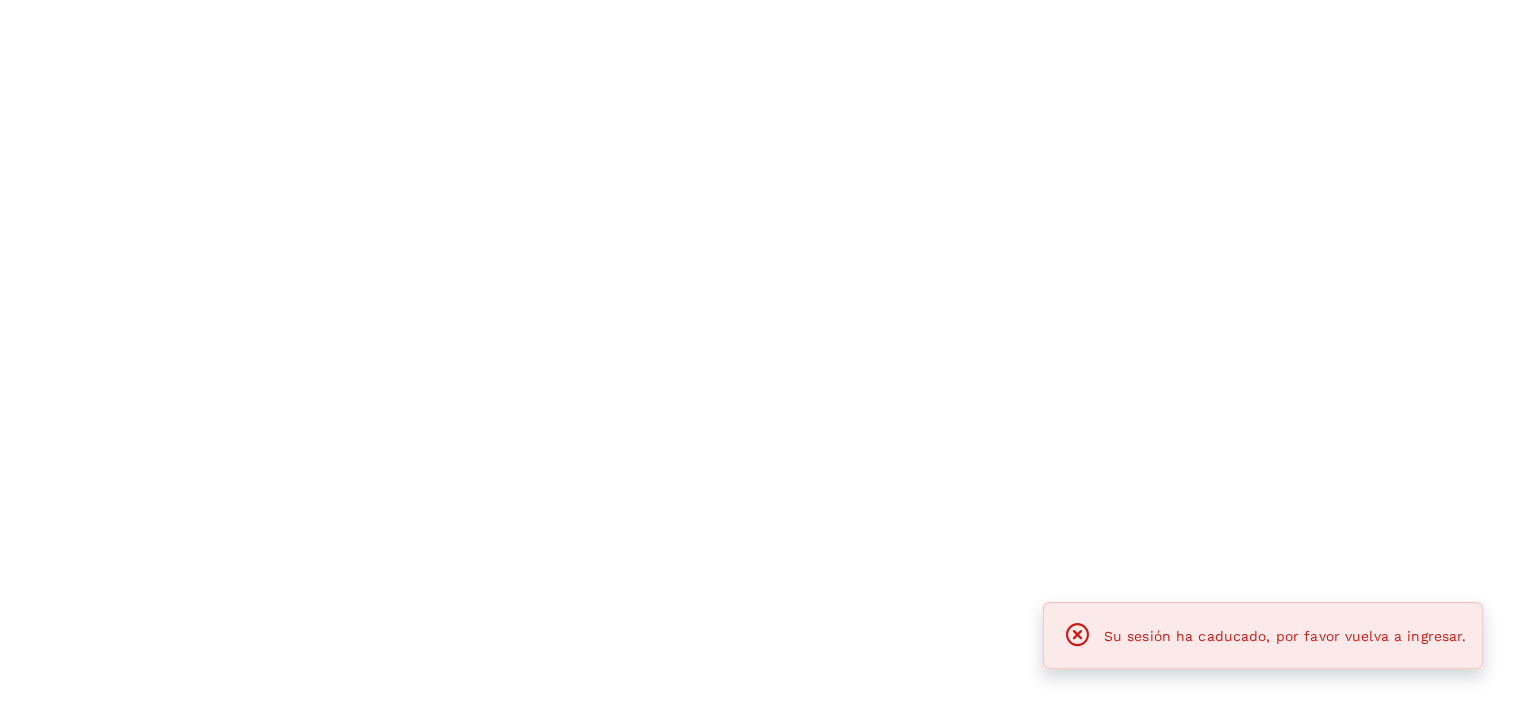 scroll, scrollTop: 0, scrollLeft: 0, axis: both 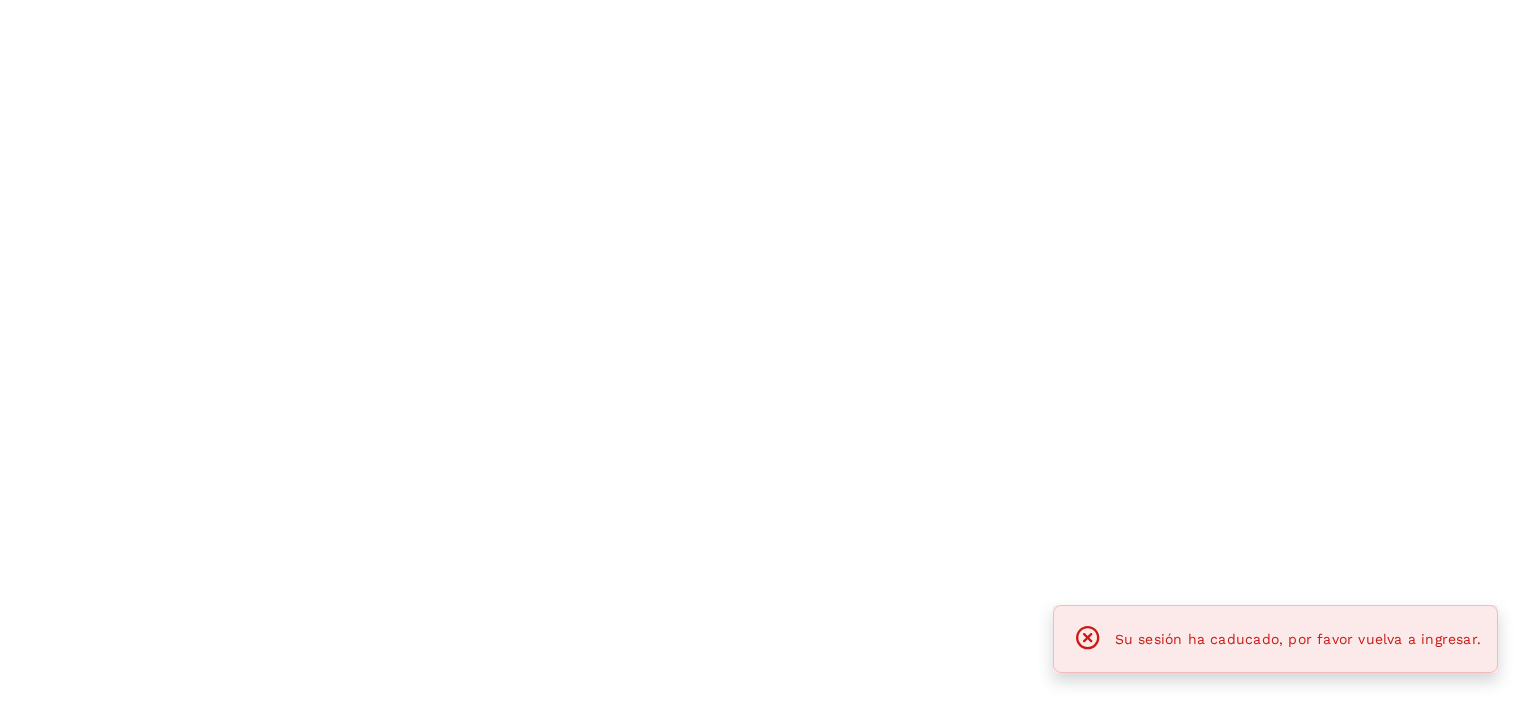 click at bounding box center (768, 351) 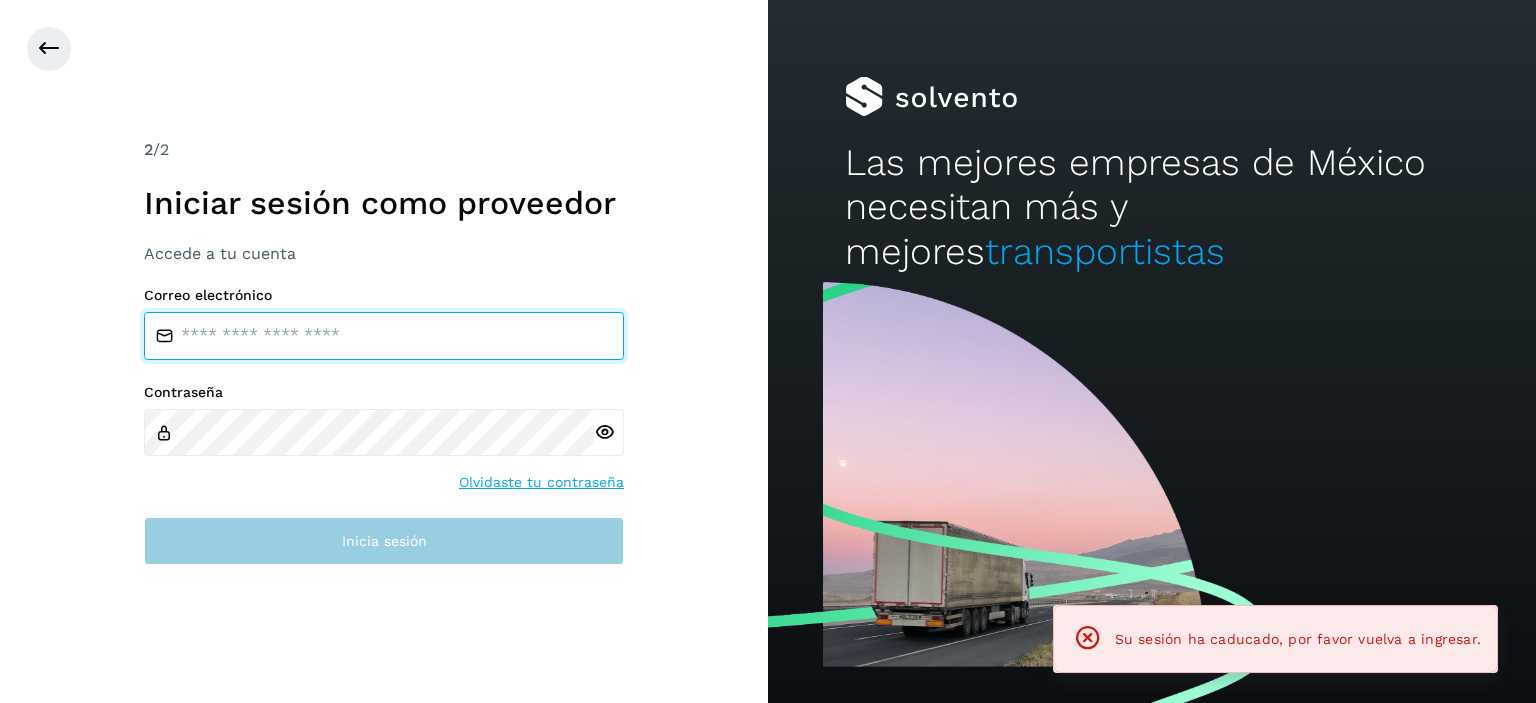 type on "**********" 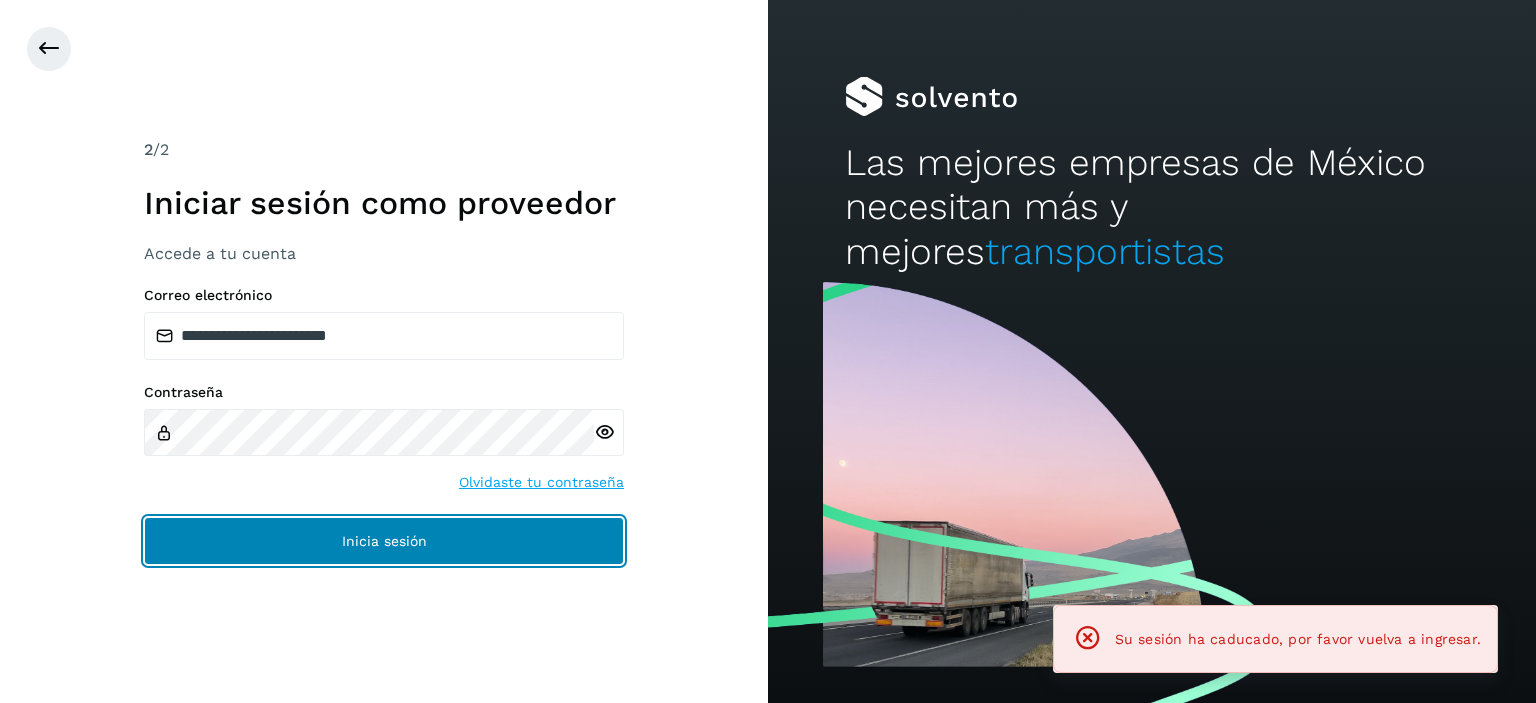 click on "Inicia sesión" at bounding box center (384, 541) 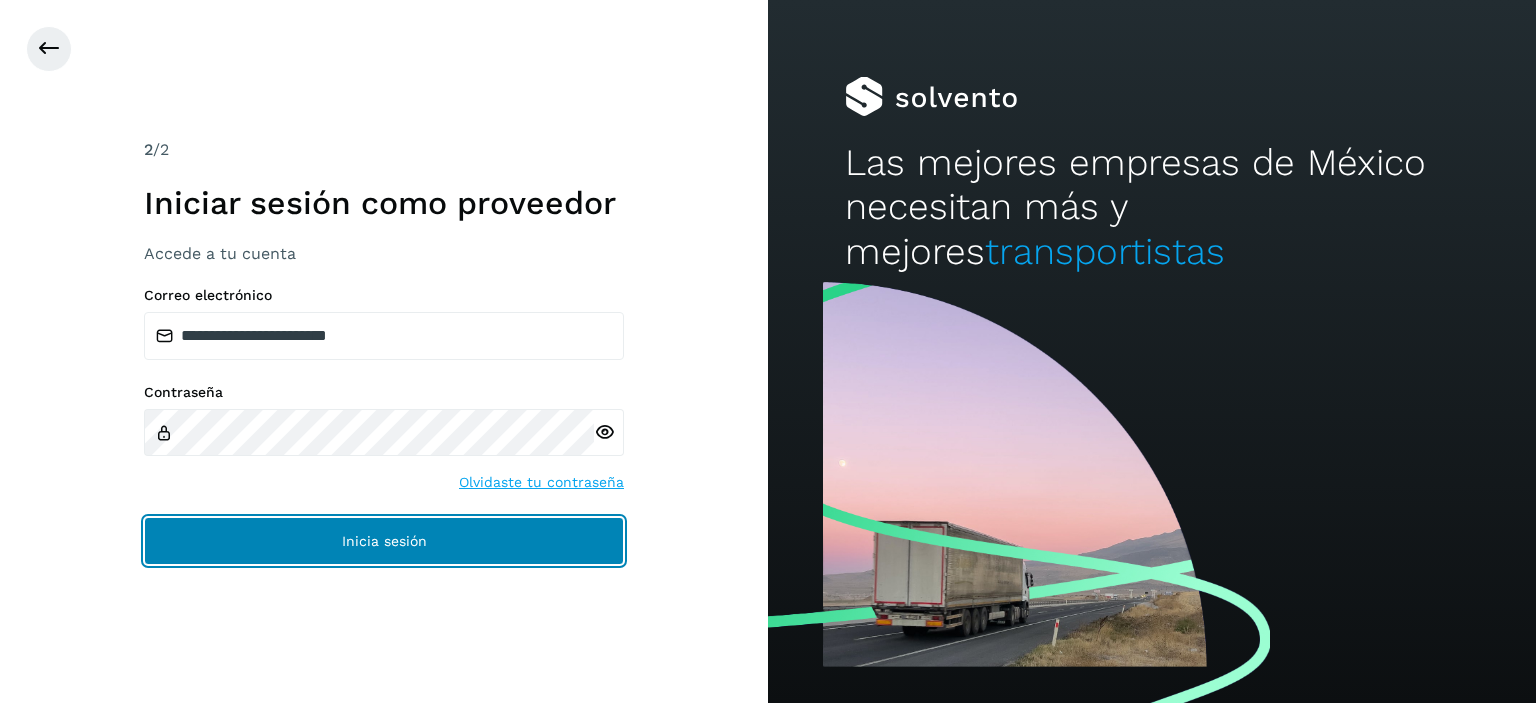 click on "Inicia sesión" at bounding box center [384, 541] 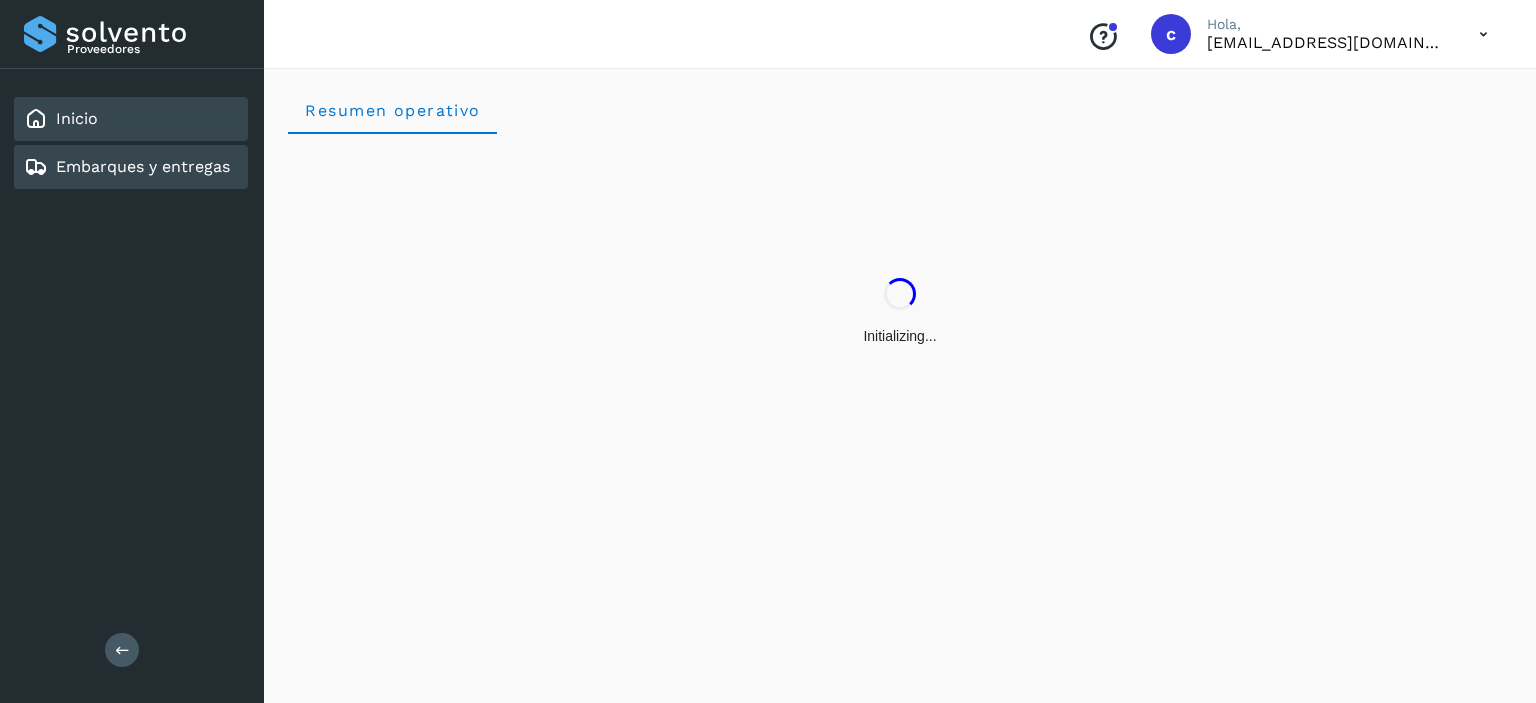 click on "Embarques y entregas" 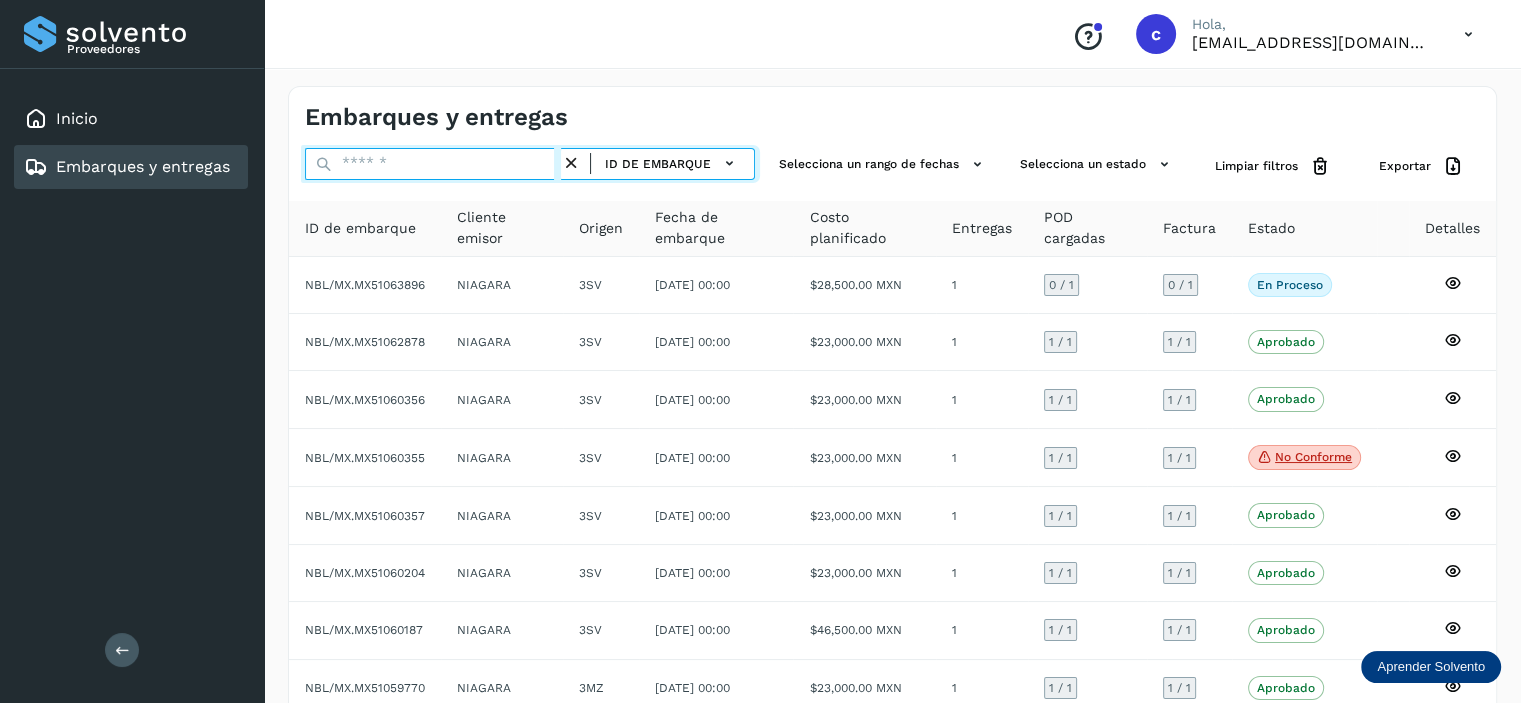 click at bounding box center [433, 164] 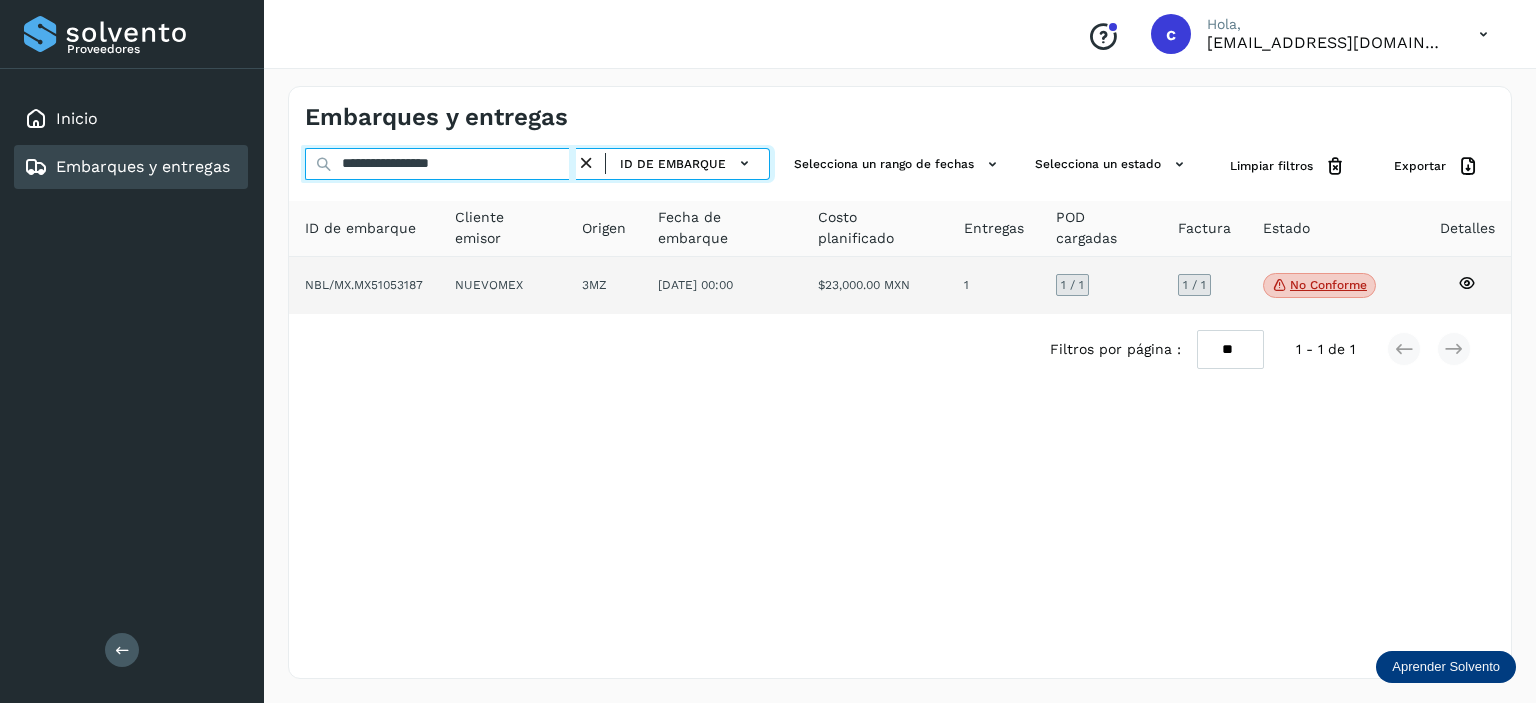 type on "**********" 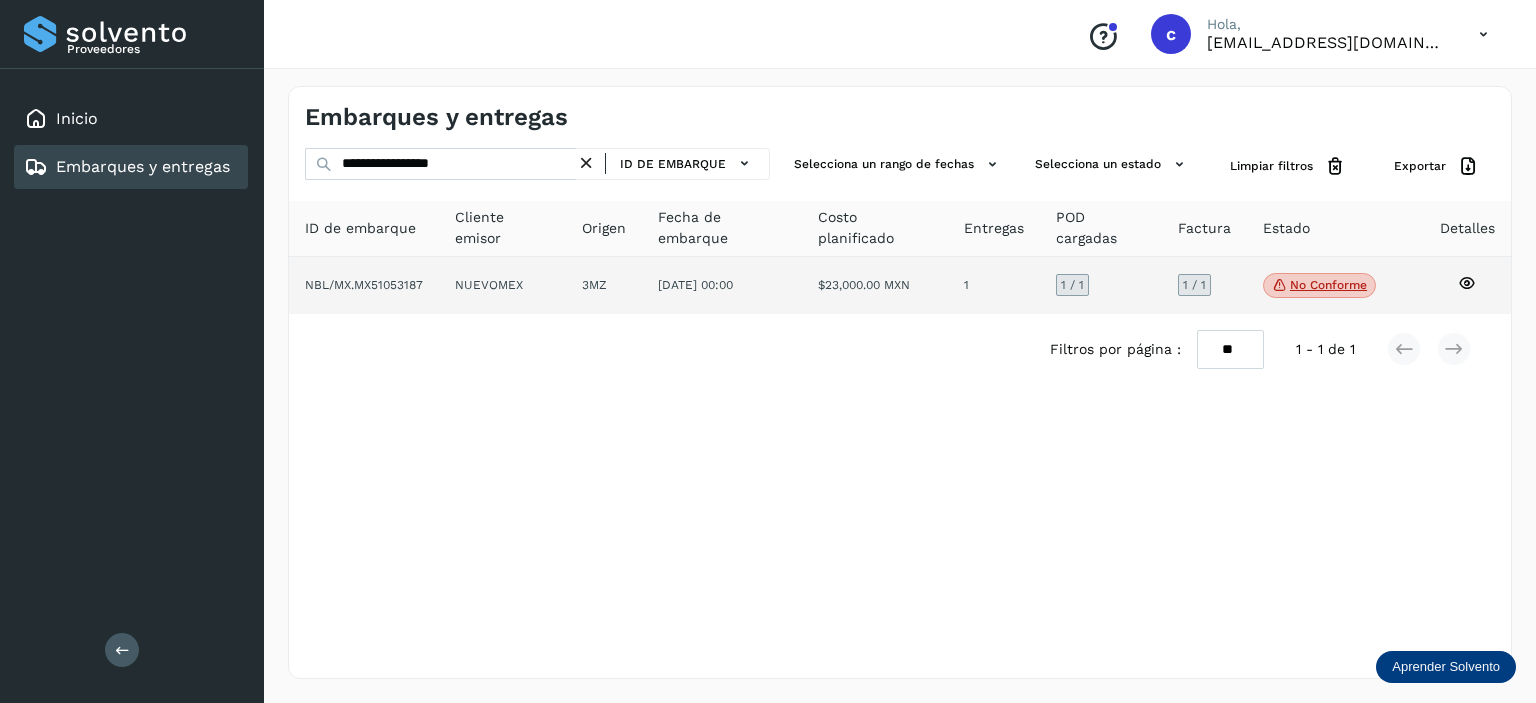 click on "[DATE] 00:00" 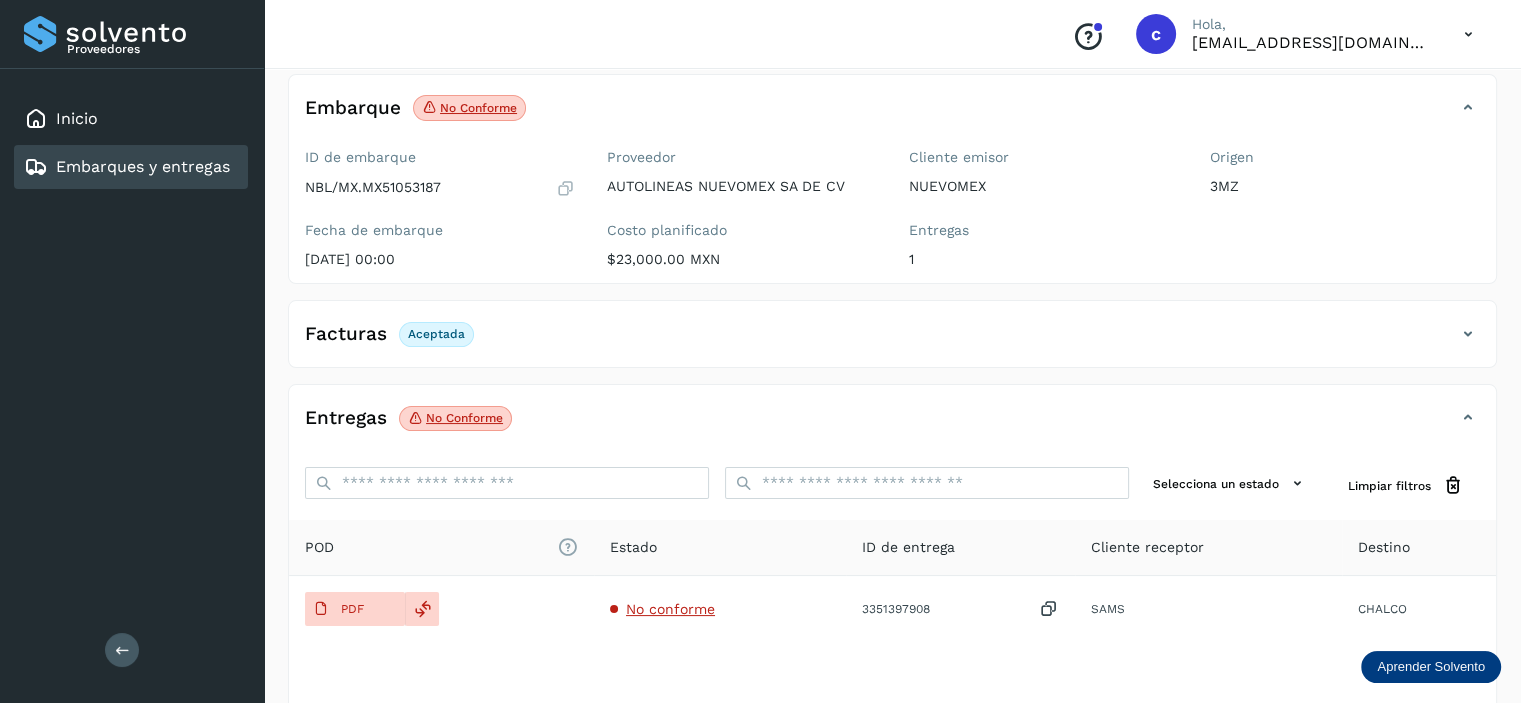 scroll, scrollTop: 242, scrollLeft: 0, axis: vertical 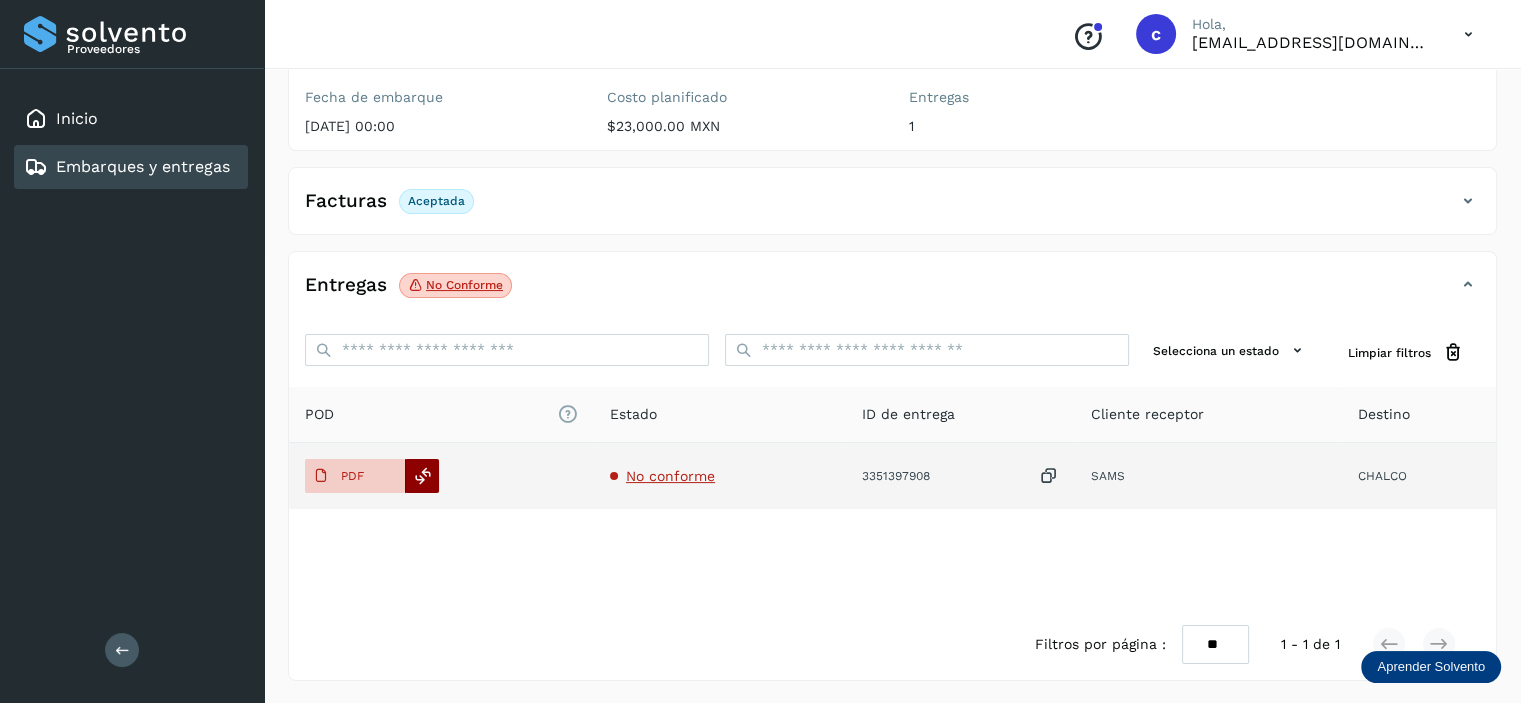 click 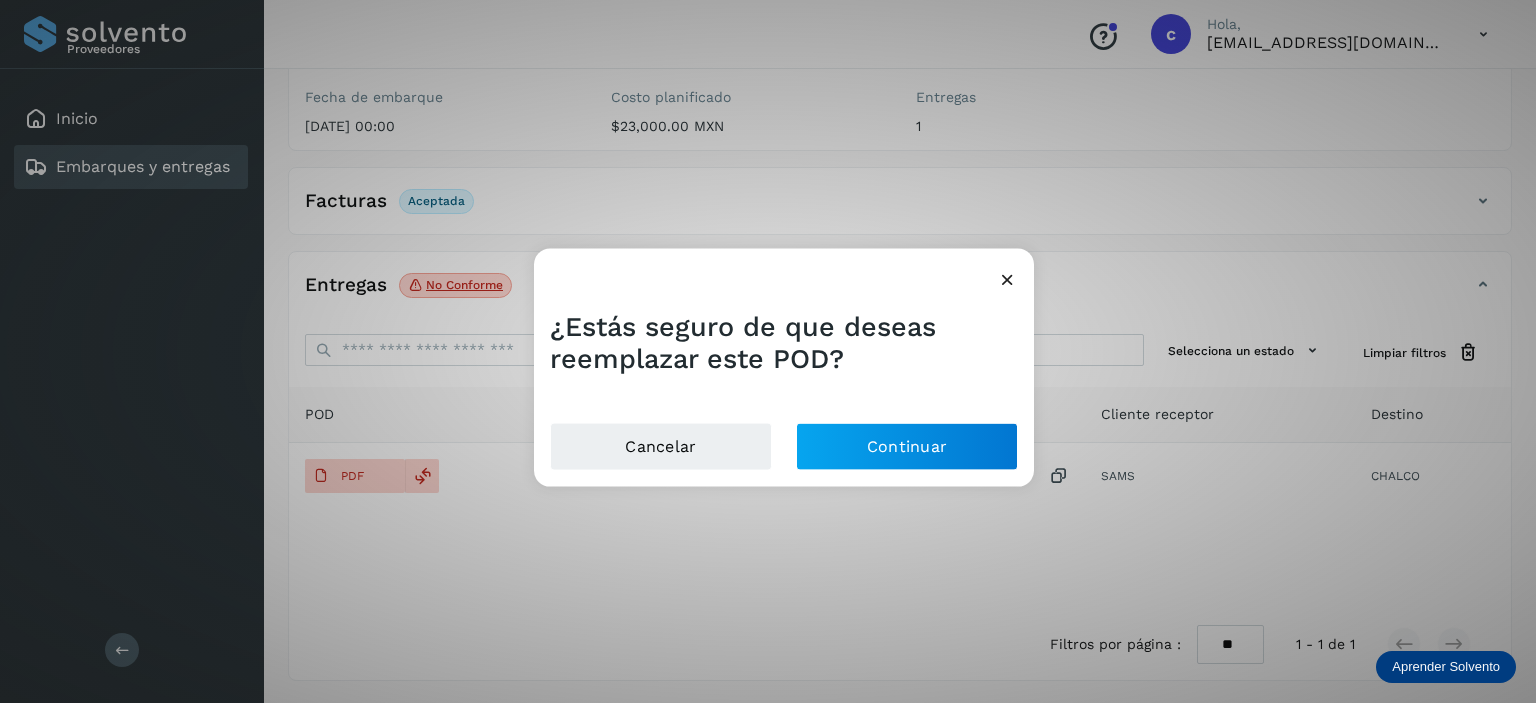 click at bounding box center [1007, 278] 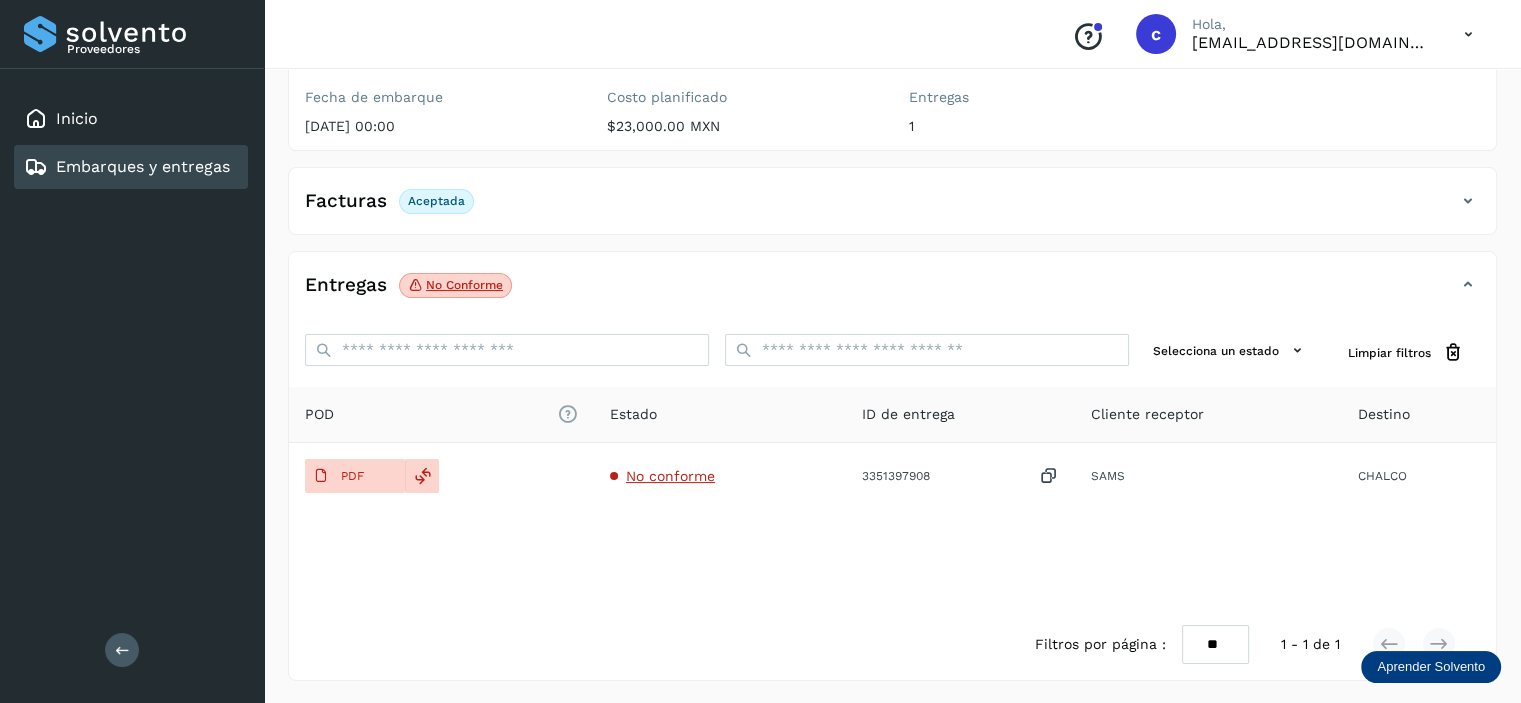 click on "✨ Muy pronto podrás gestionar todos tus accesorios desde esta misma página. Conocer más Embarque No conforme
Verifica el estado de la factura o entregas asociadas a este embarque
ID de embarque NBL/MX.MX51053187 Fecha de embarque [DATE] 00:00 Proveedor AUTOLINEAS NUEVOMEX SA DE CV Costo planificado  $23,000.00 MXN  Cliente emisor NUEVOMEX Entregas 1 Origen 3MZ Facturas Aceptada Facturas Estado XML Aceptada Entregas No conforme Selecciona un estado Limpiar filtros POD
El tamaño máximo de archivo es de 20 Mb.
Estado ID de entrega Cliente receptor Destino PDF No conforme 3351397908  [PERSON_NAME] [PERSON_NAME] [PERSON_NAME] 3351397908 PDF Destino: CHALCO No conforme Filtros por página : ** ** ** 1 - 1 de 1" at bounding box center (892, 275) 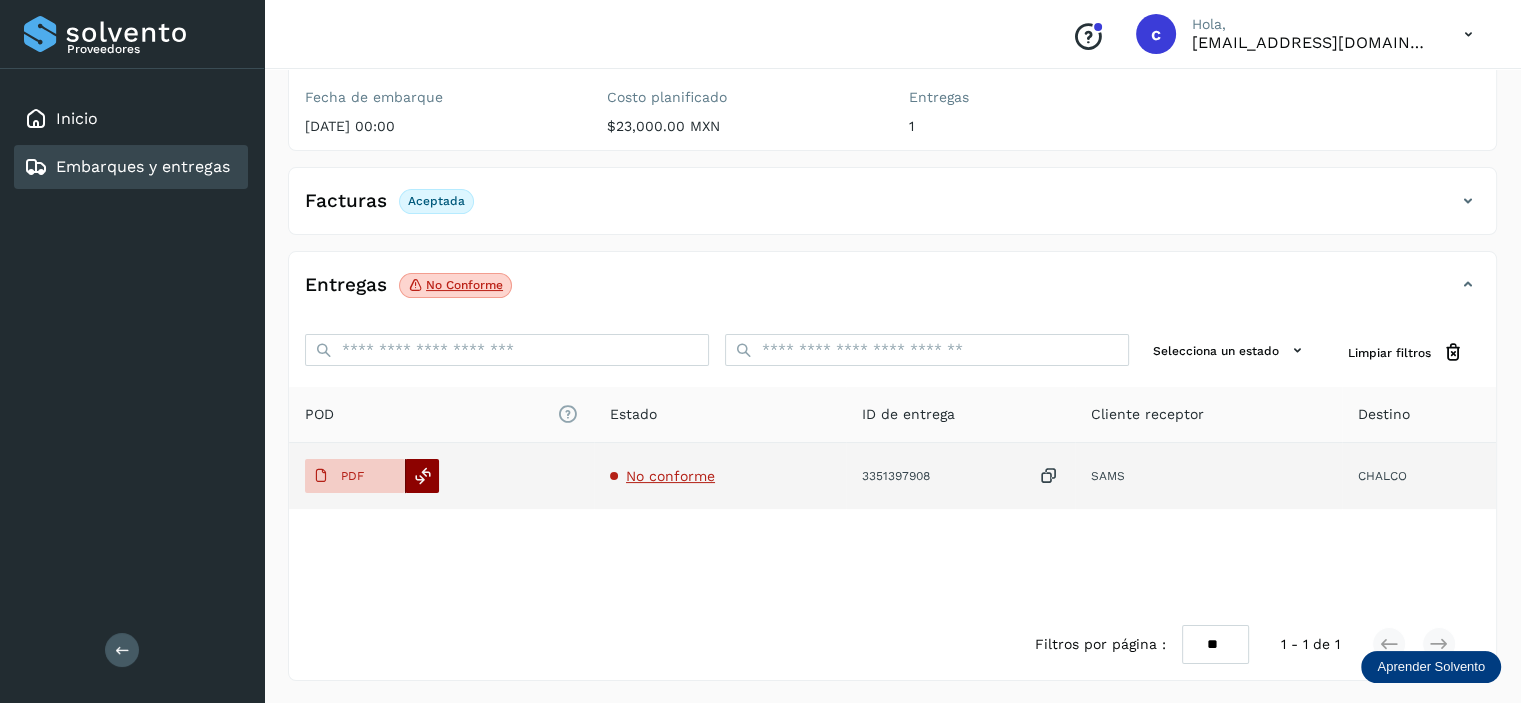 click at bounding box center [423, 476] 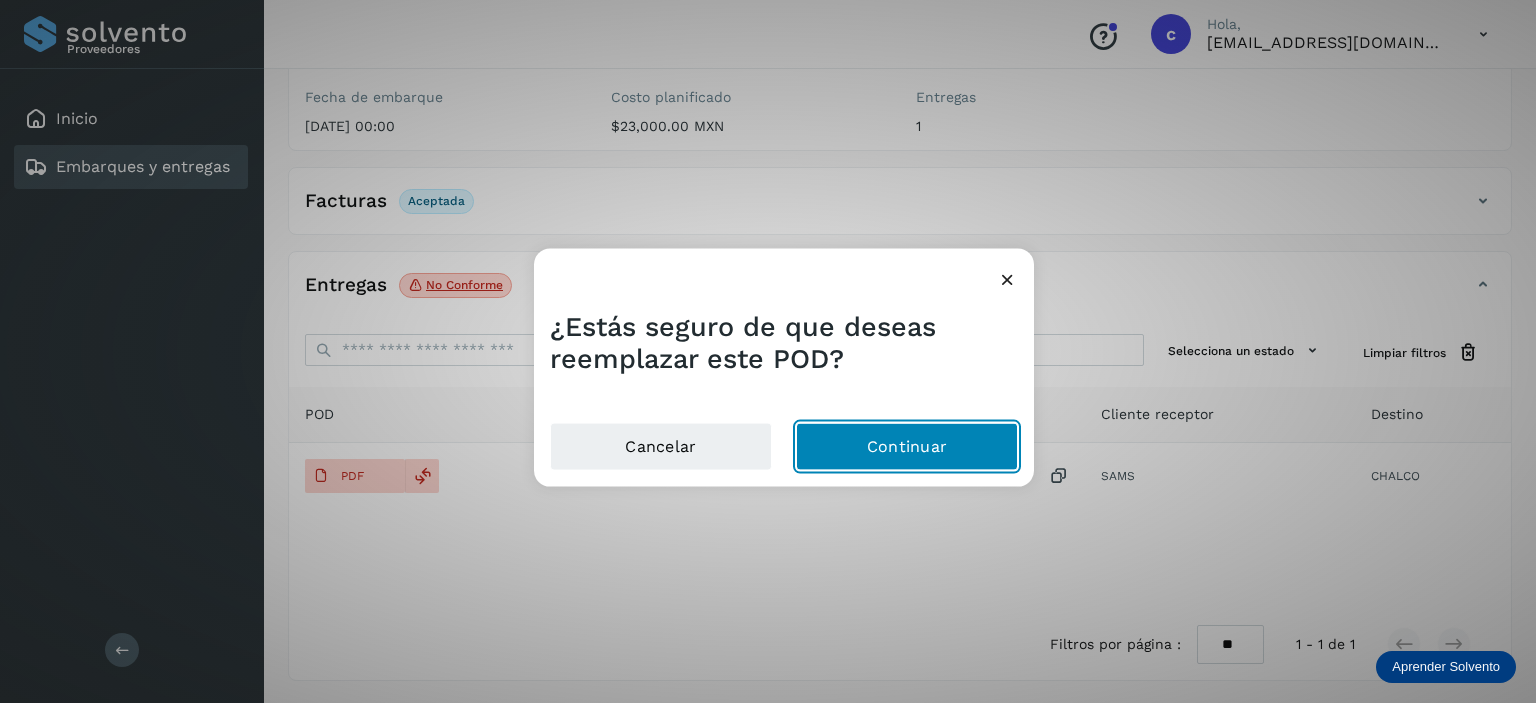 click on "Continuar" 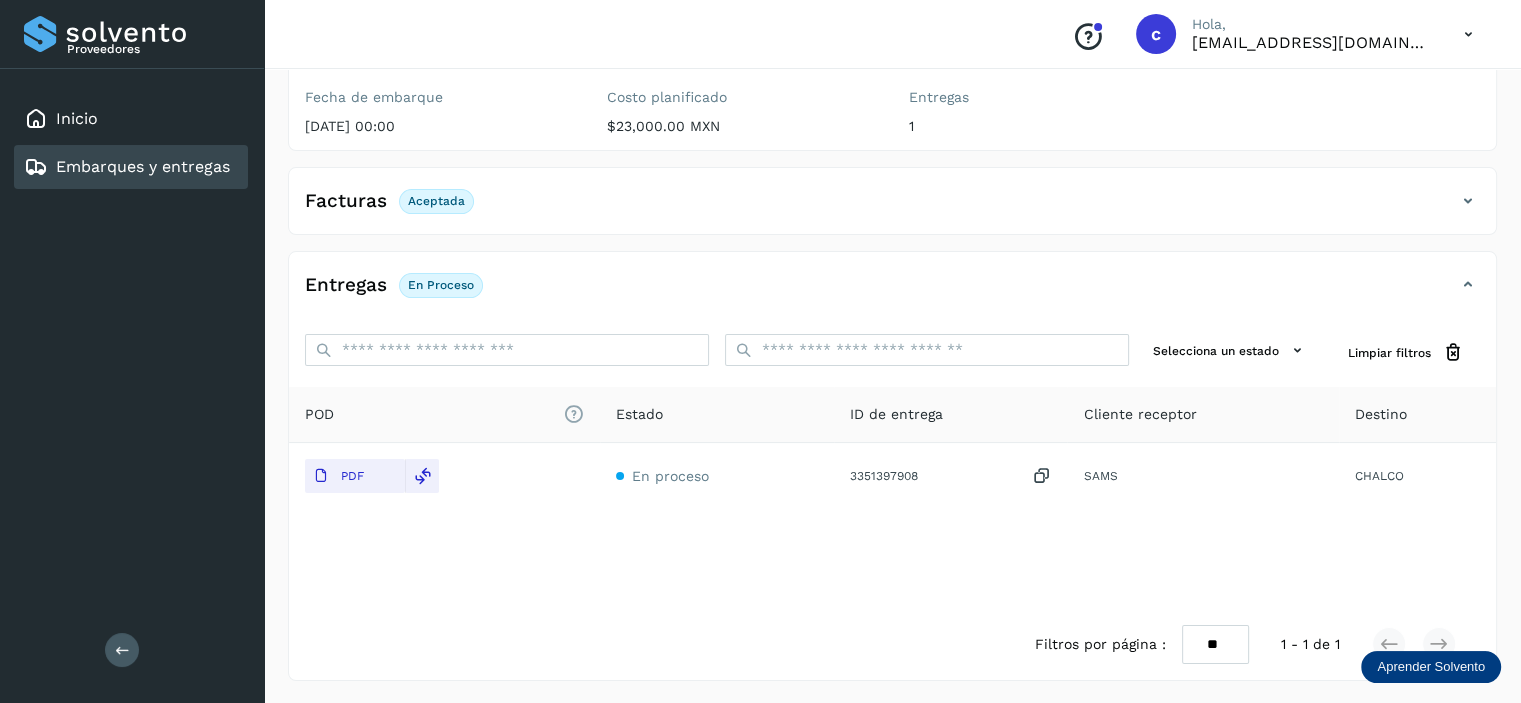 click on "Embarques y entregas" at bounding box center (143, 166) 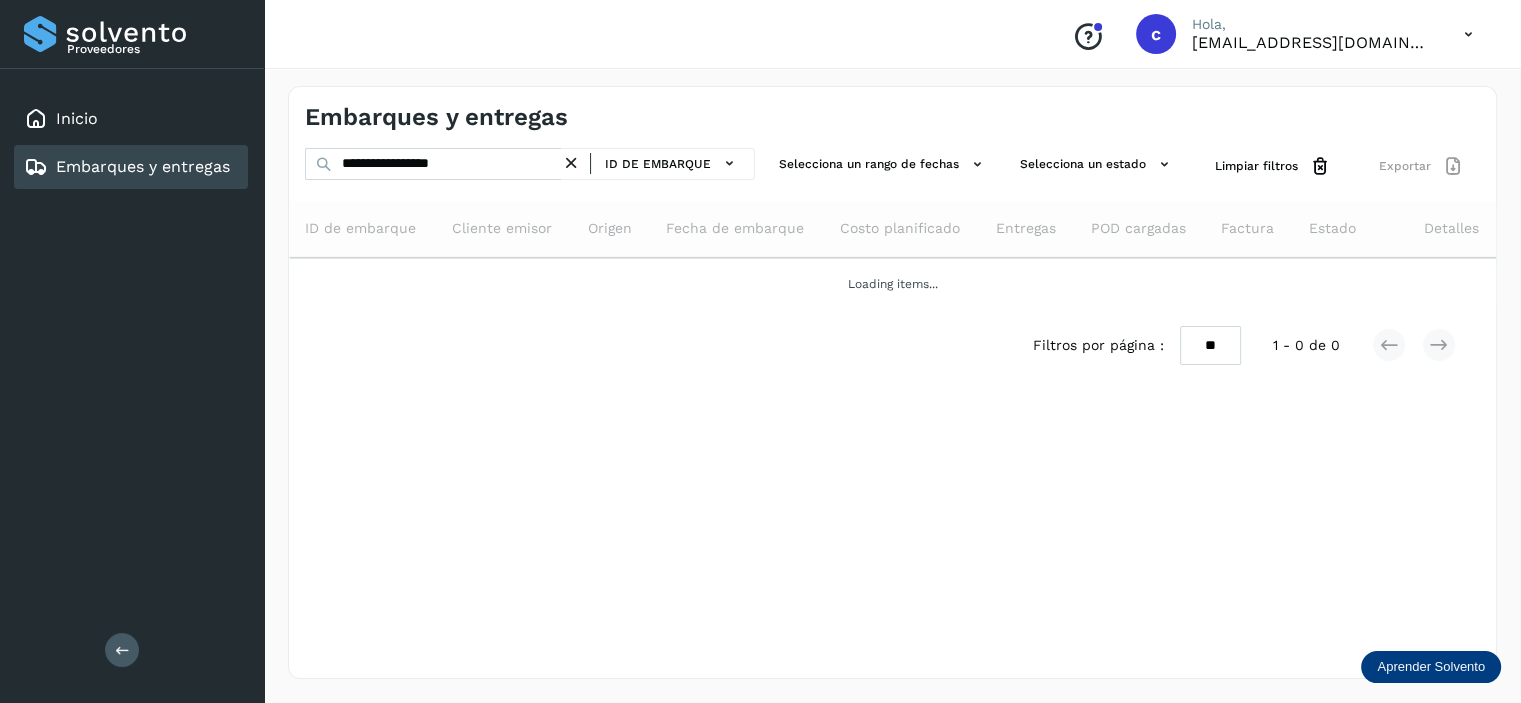 scroll, scrollTop: 0, scrollLeft: 0, axis: both 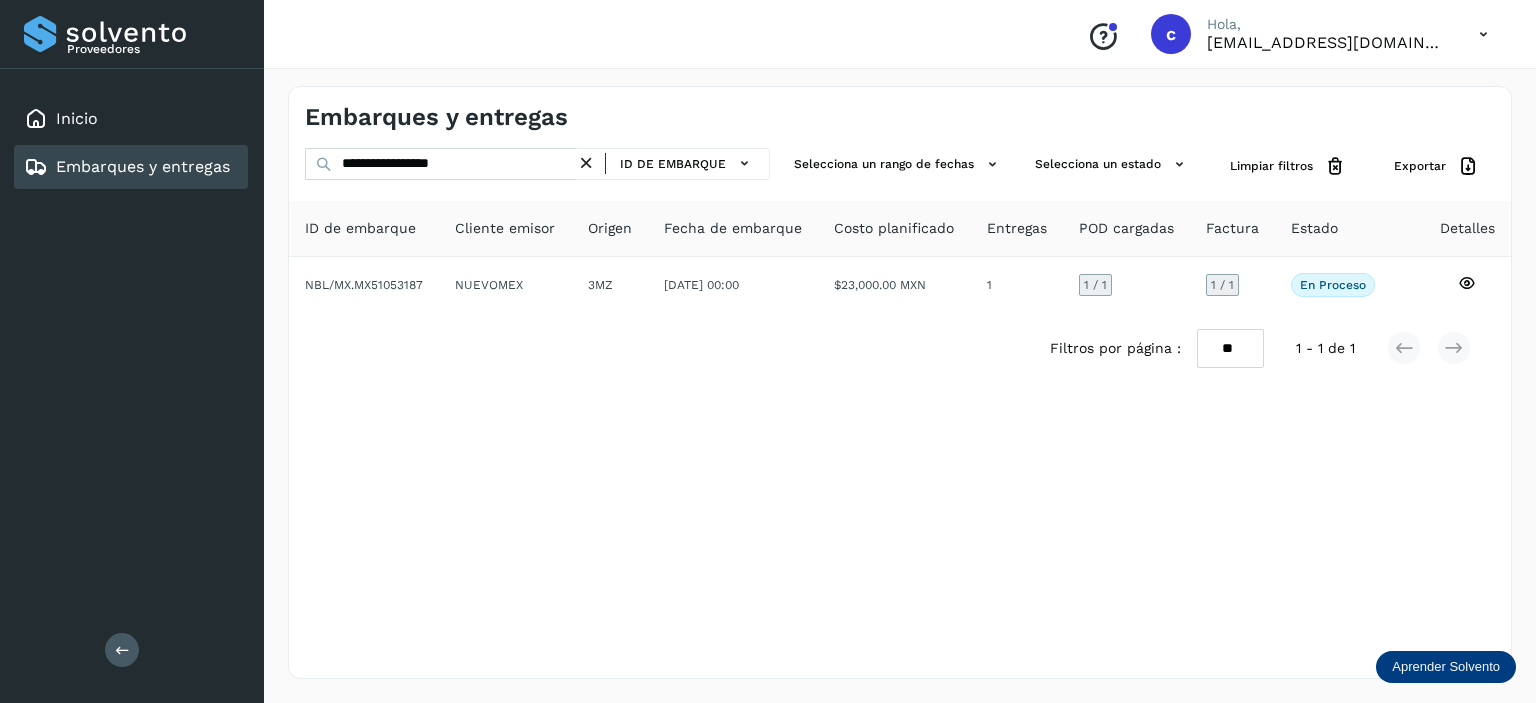 click at bounding box center [586, 163] 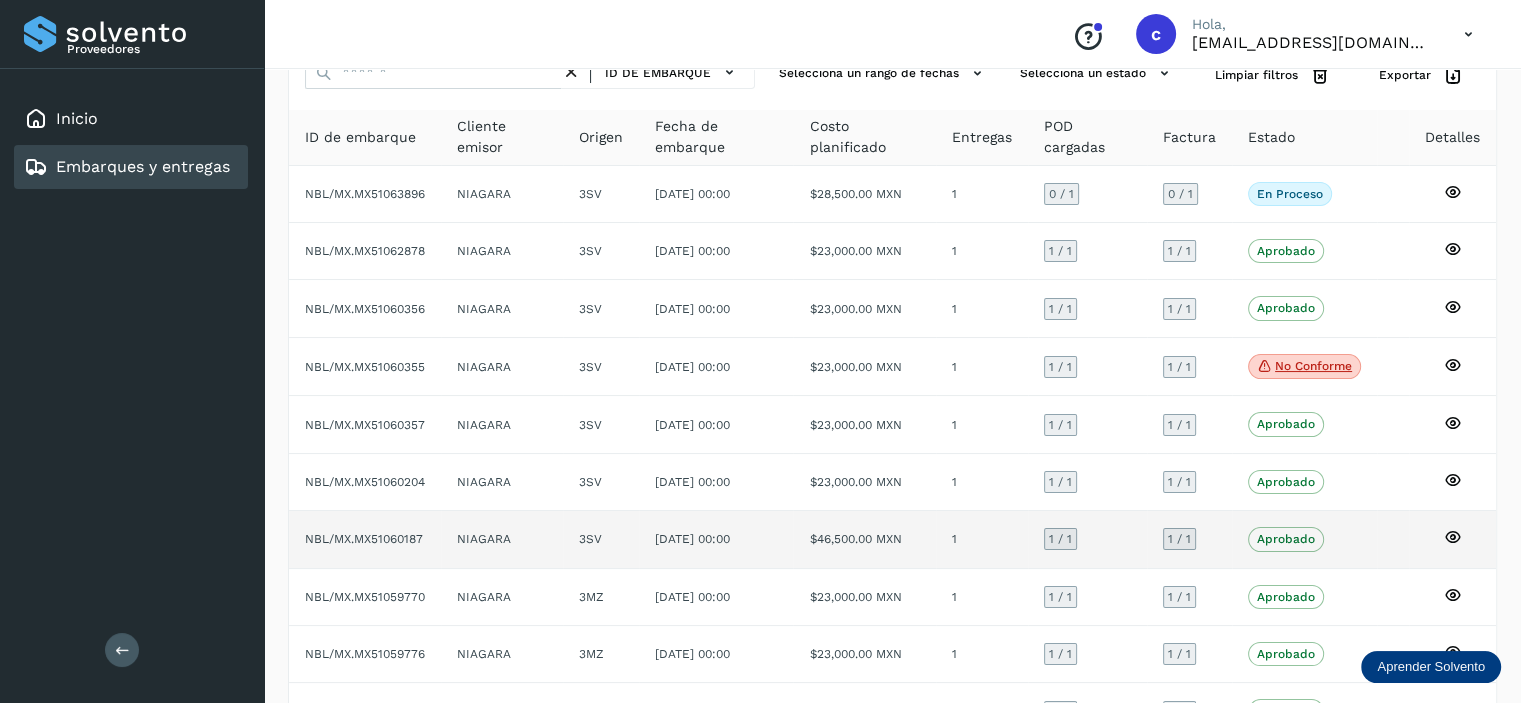 scroll, scrollTop: 200, scrollLeft: 0, axis: vertical 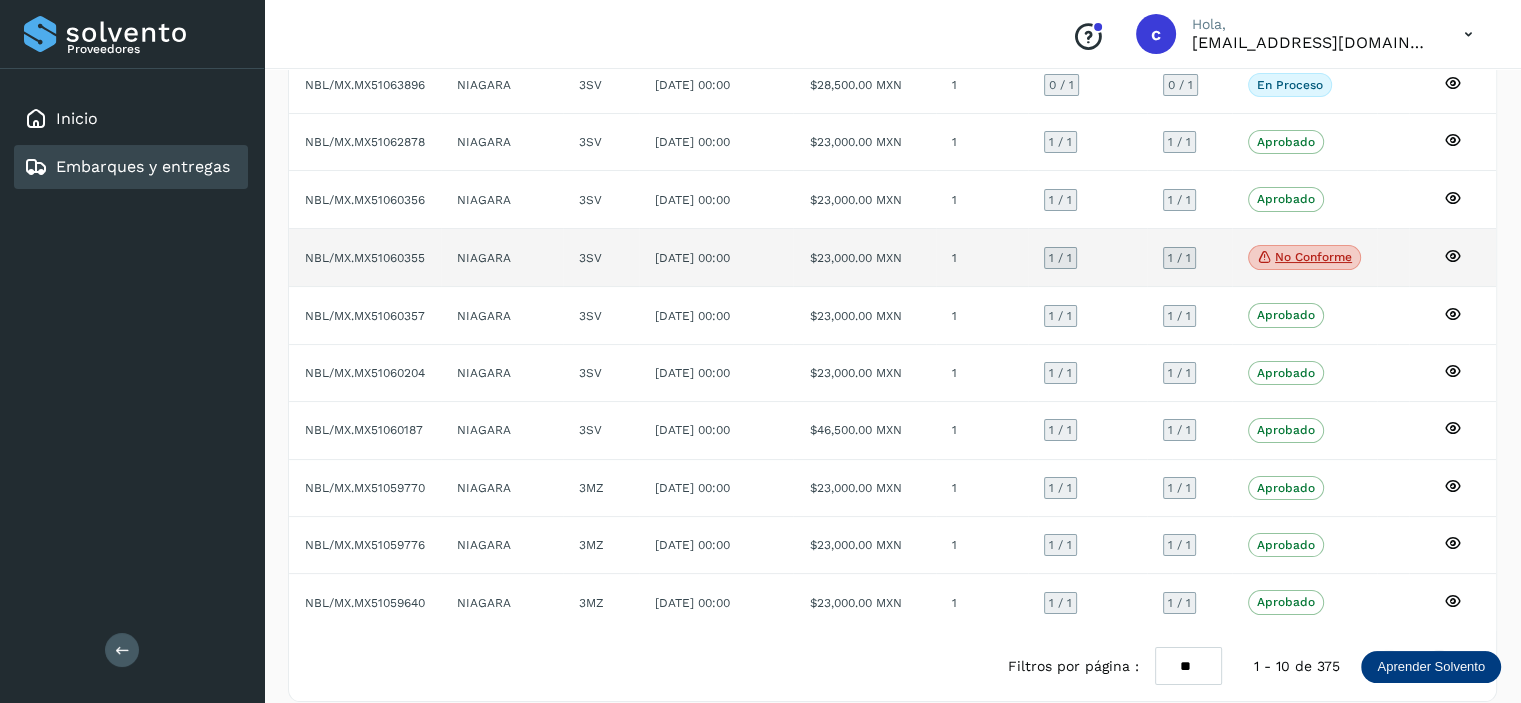 click on "[DATE] 00:00" 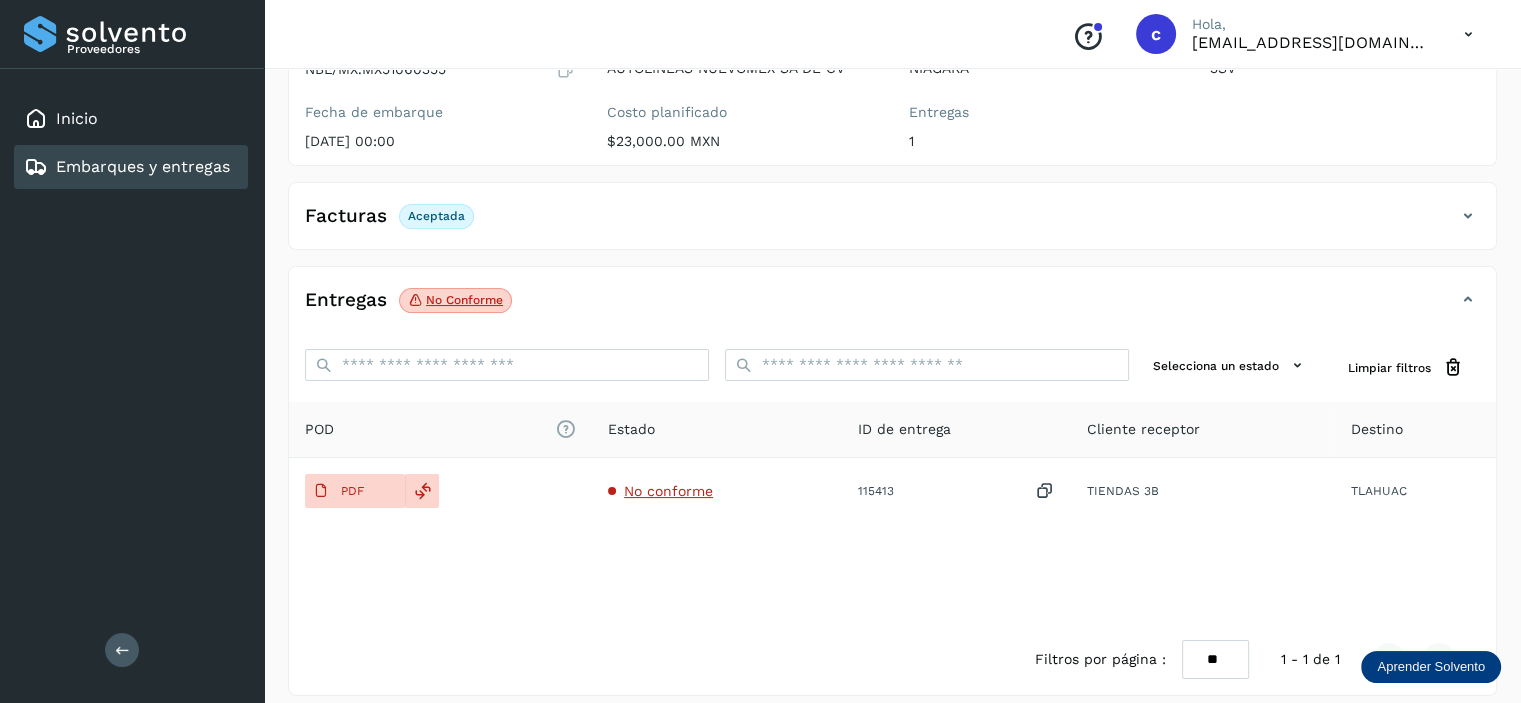 scroll, scrollTop: 242, scrollLeft: 0, axis: vertical 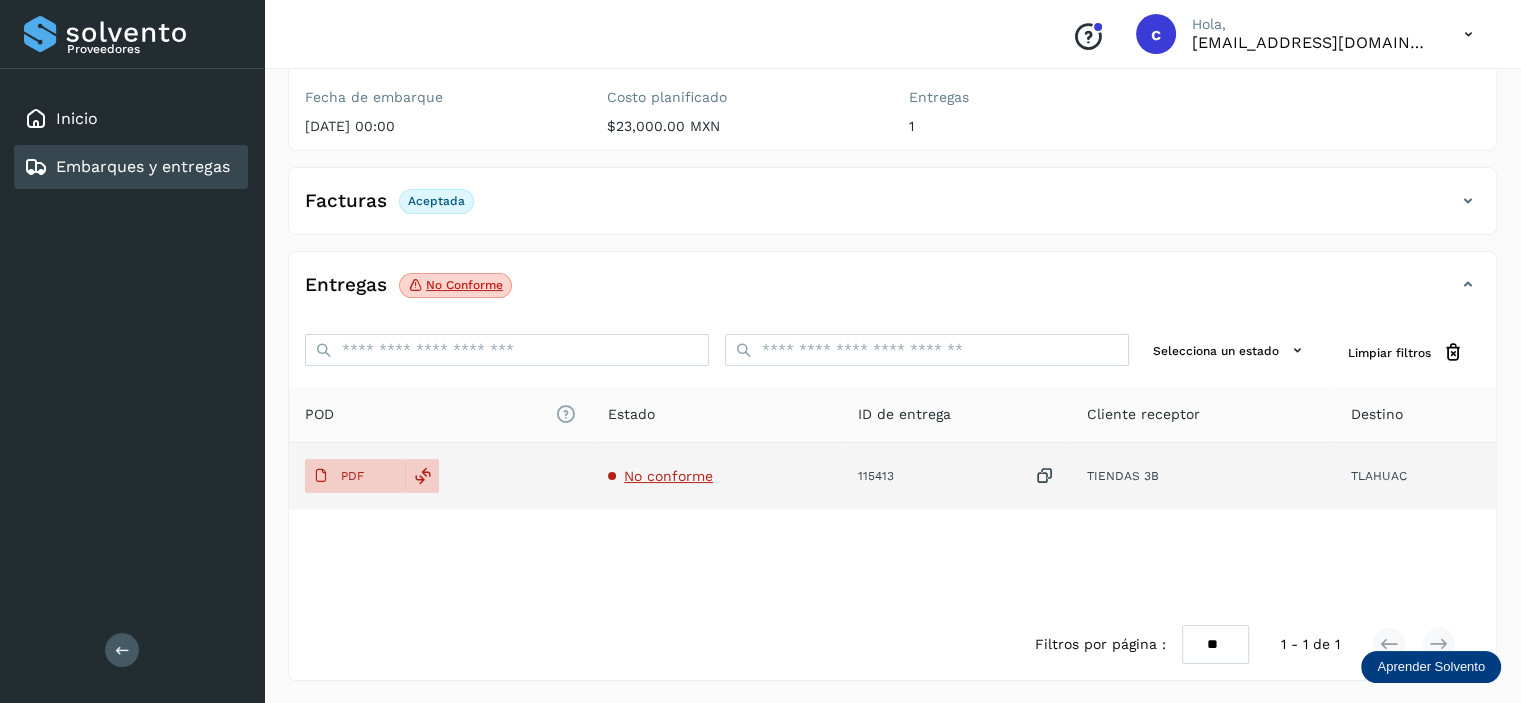 click on "No conforme" at bounding box center [668, 476] 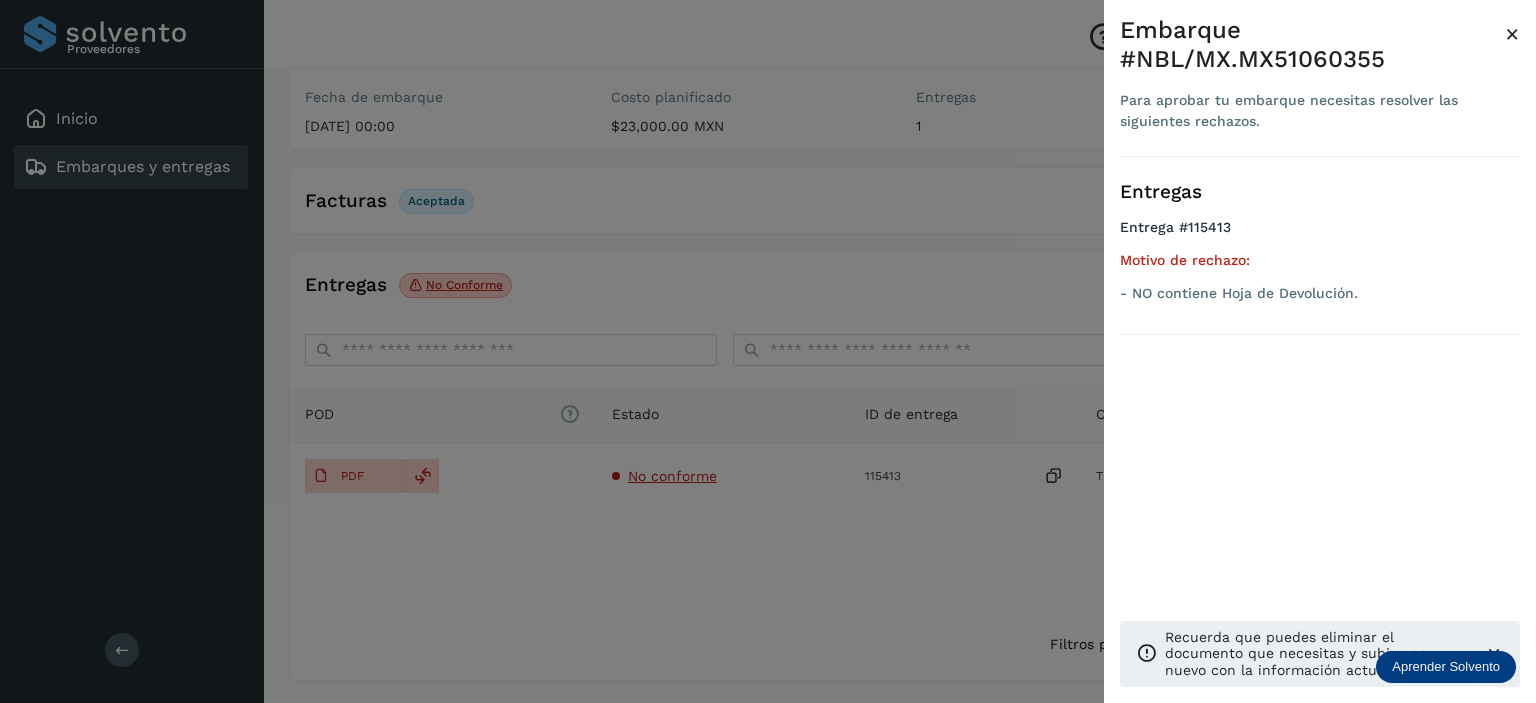 click at bounding box center [768, 351] 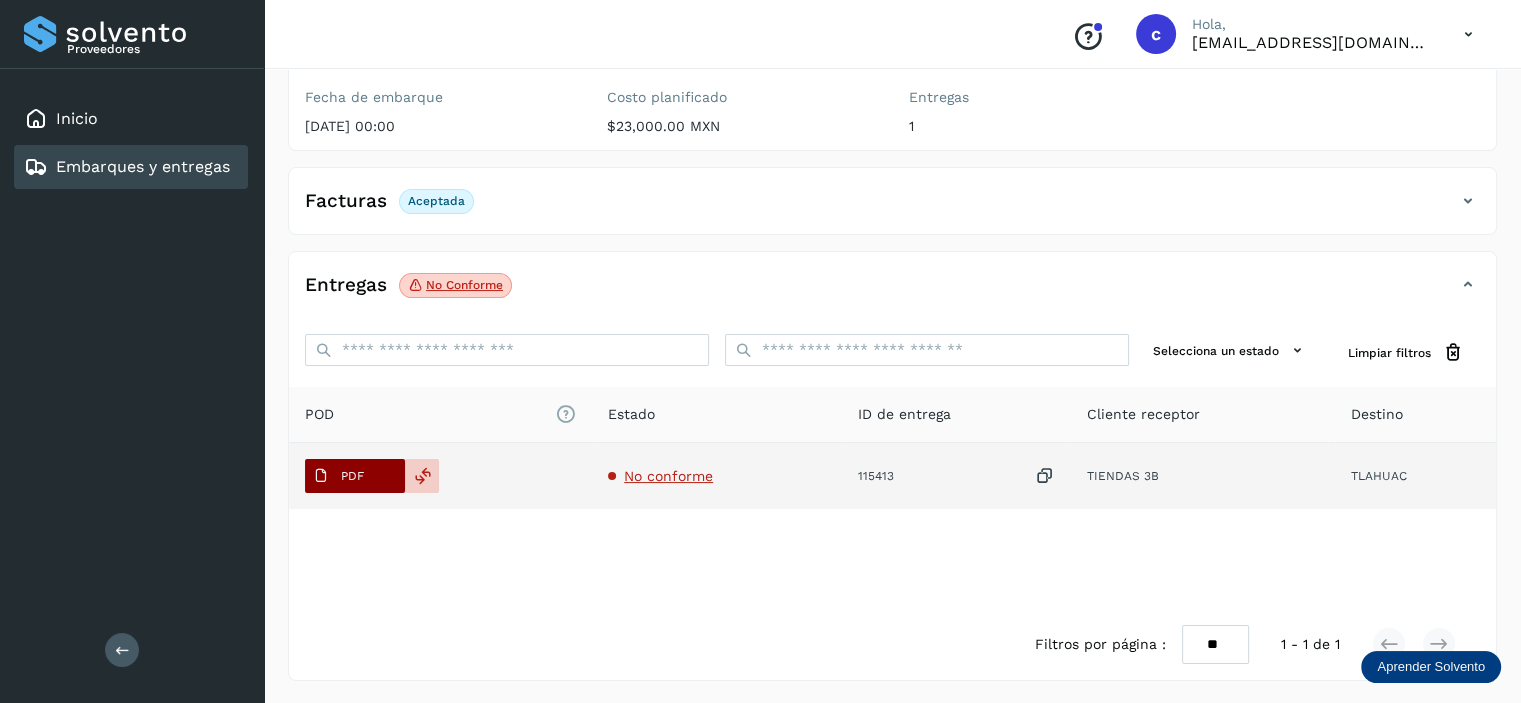 click on "PDF" at bounding box center [338, 476] 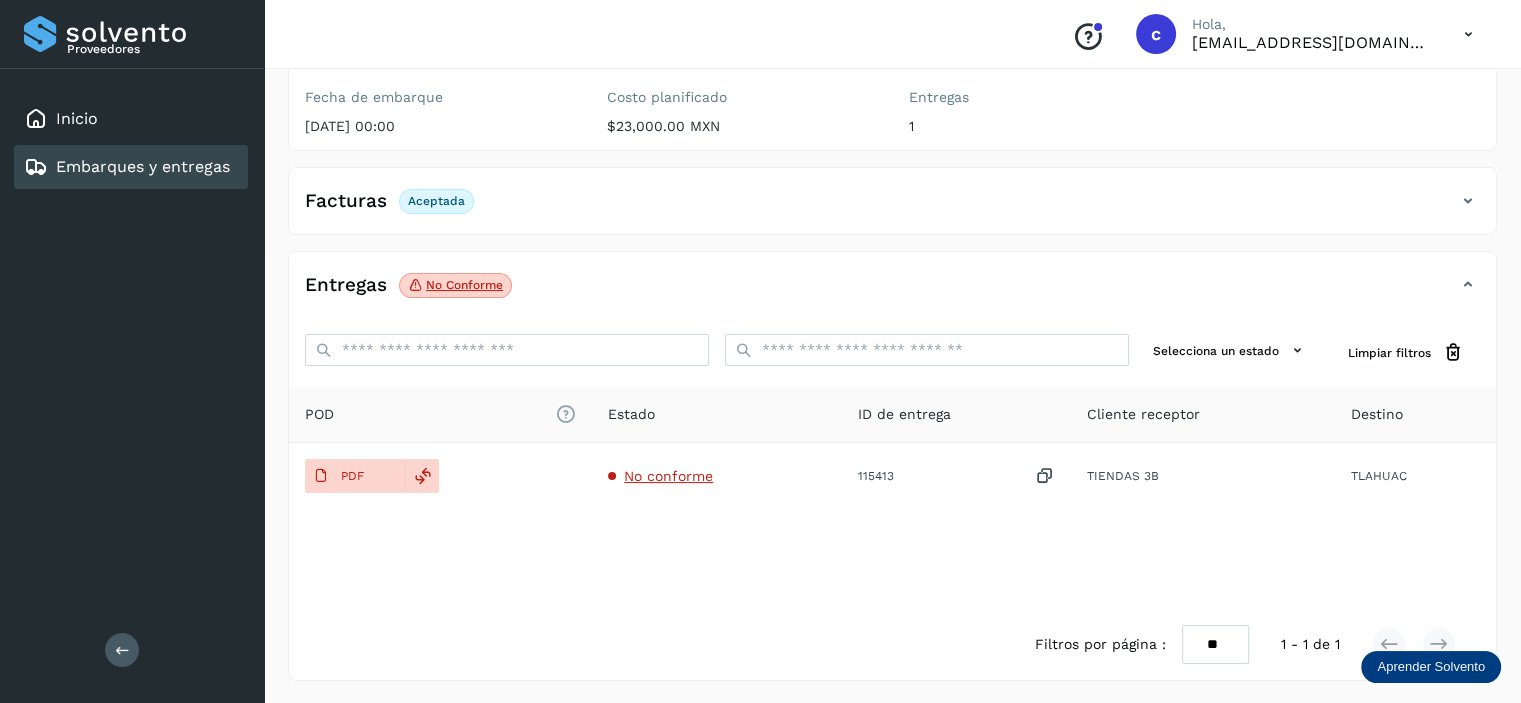 click on "Embarques y entregas" at bounding box center (127, 167) 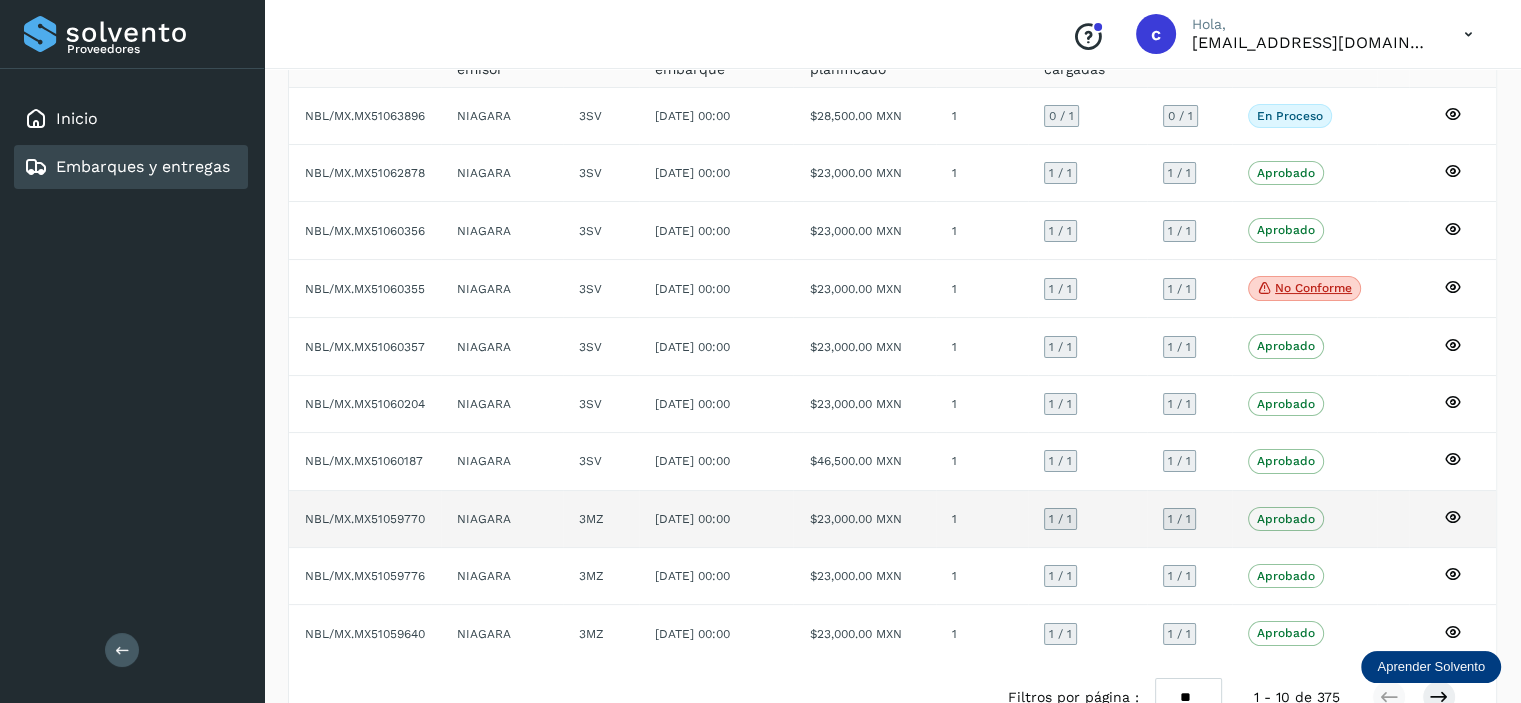 scroll, scrollTop: 217, scrollLeft: 0, axis: vertical 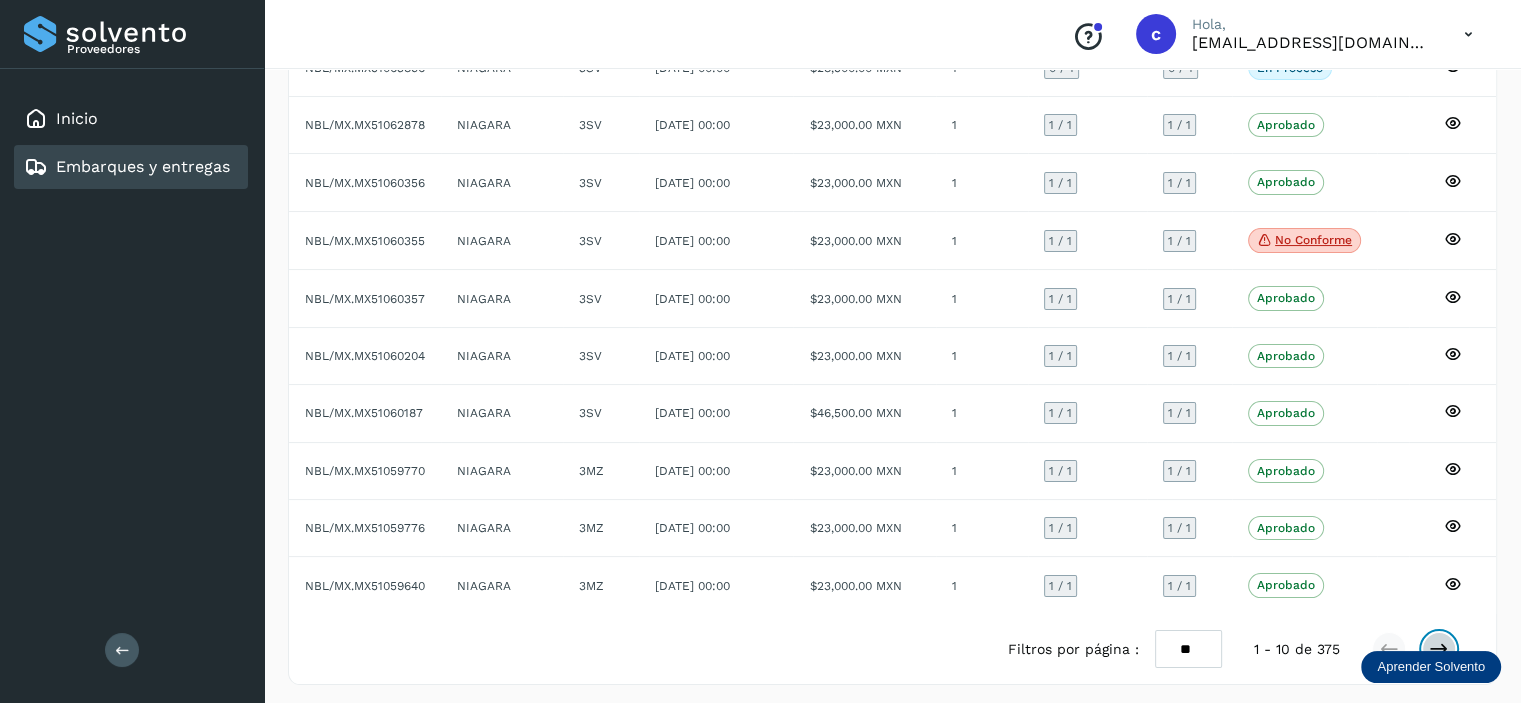 click at bounding box center [1439, 649] 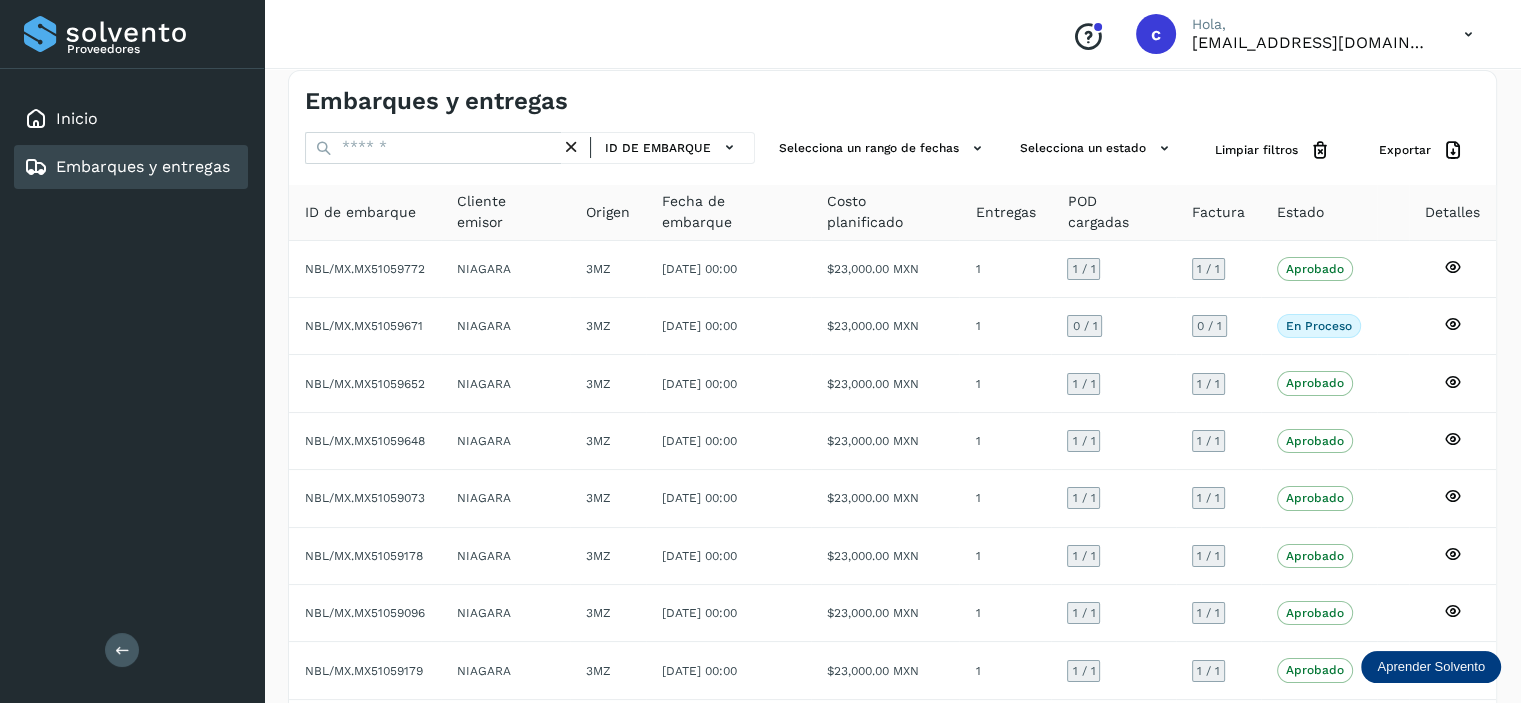 scroll, scrollTop: 216, scrollLeft: 0, axis: vertical 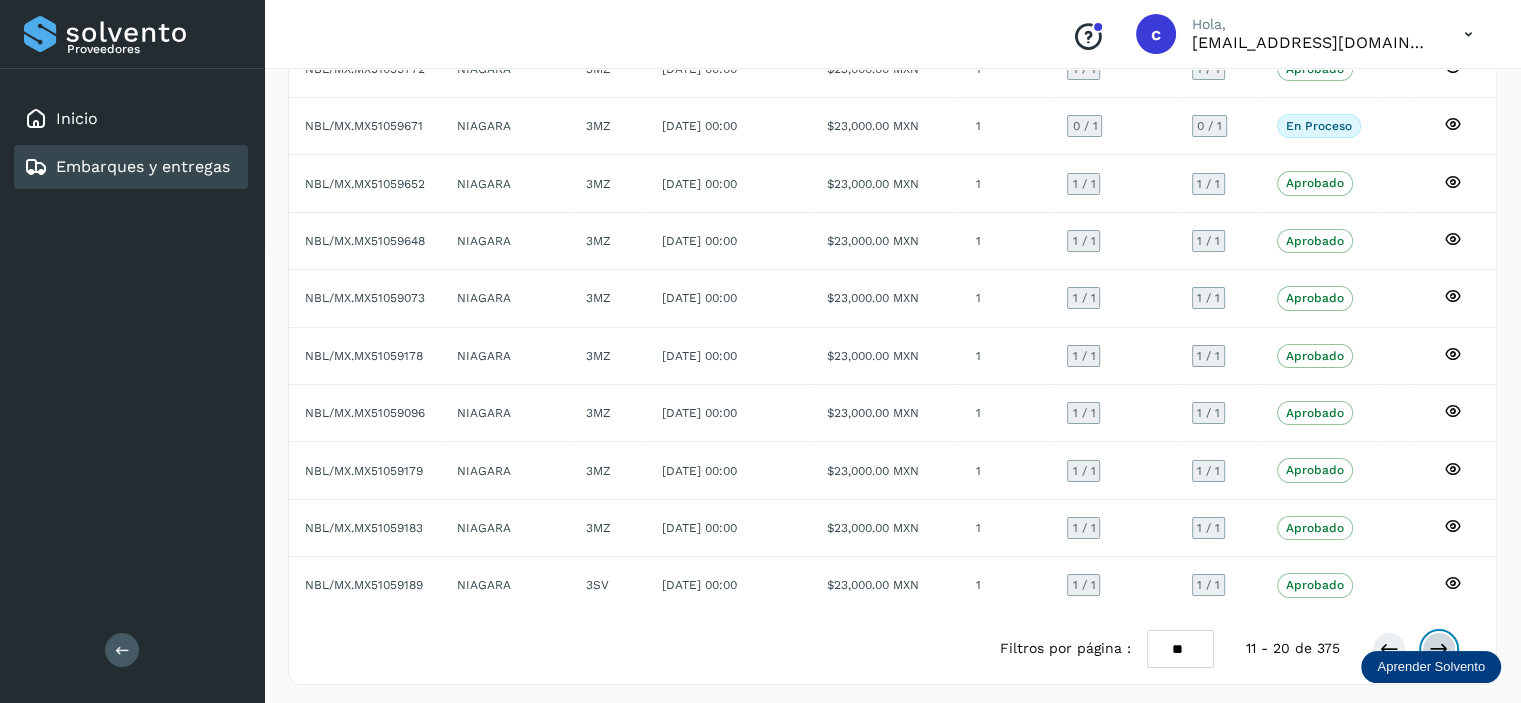 click at bounding box center [1439, 649] 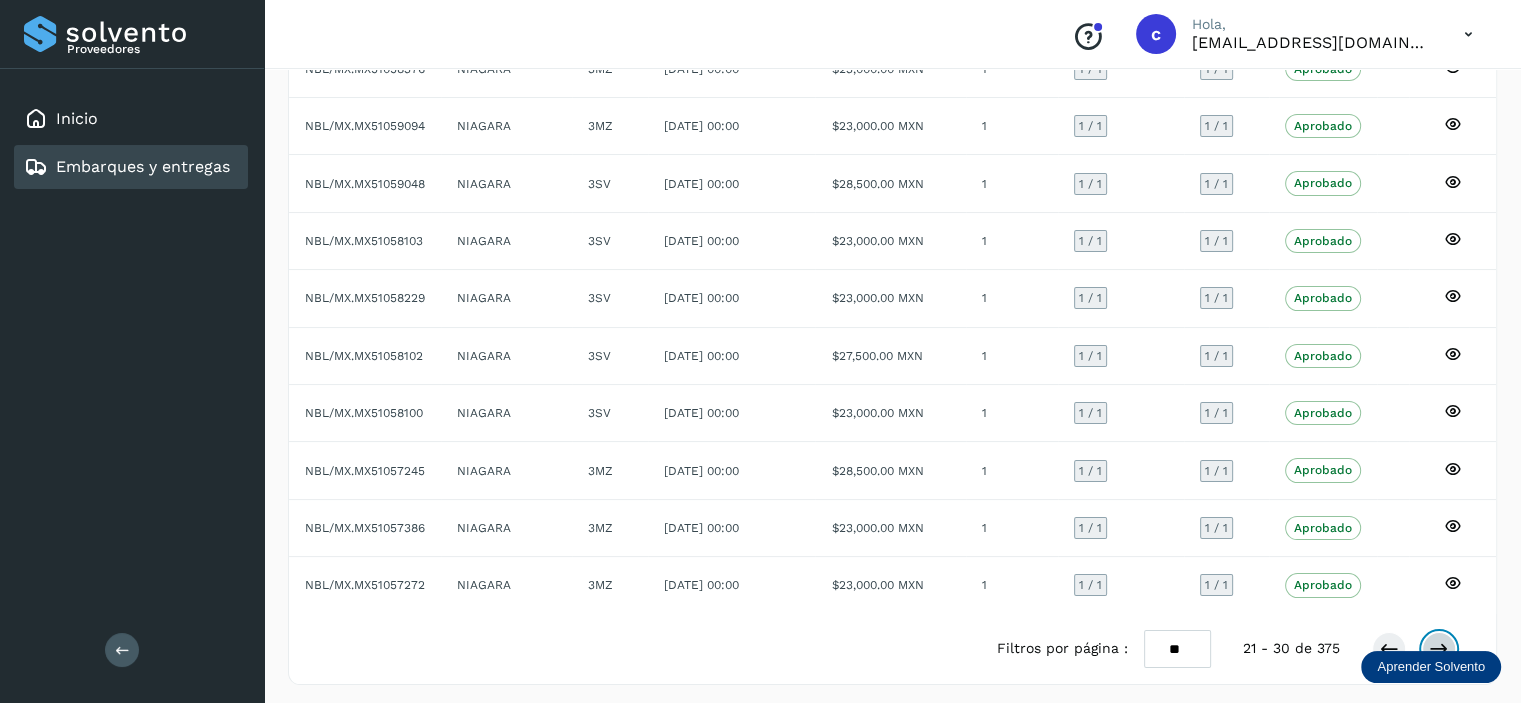click at bounding box center (1439, 649) 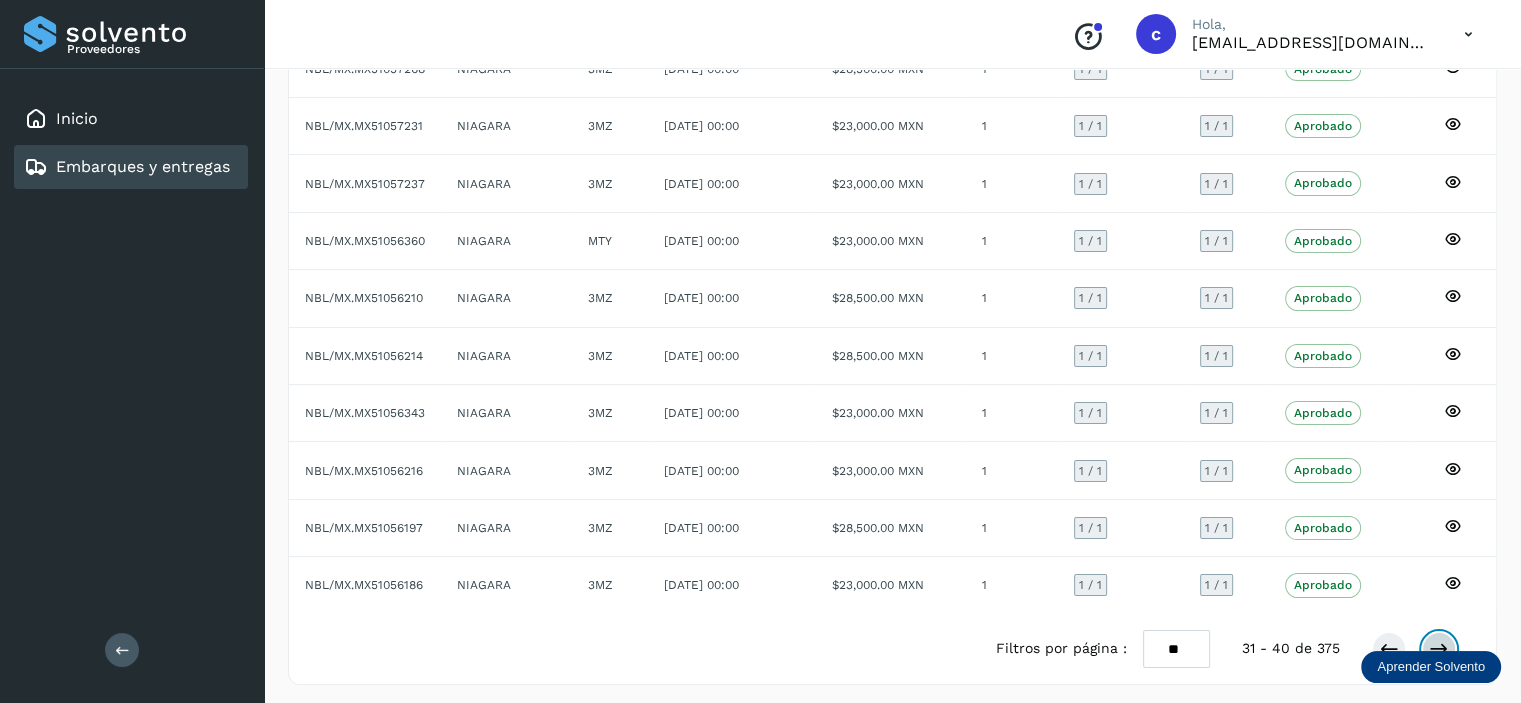 click at bounding box center (1439, 649) 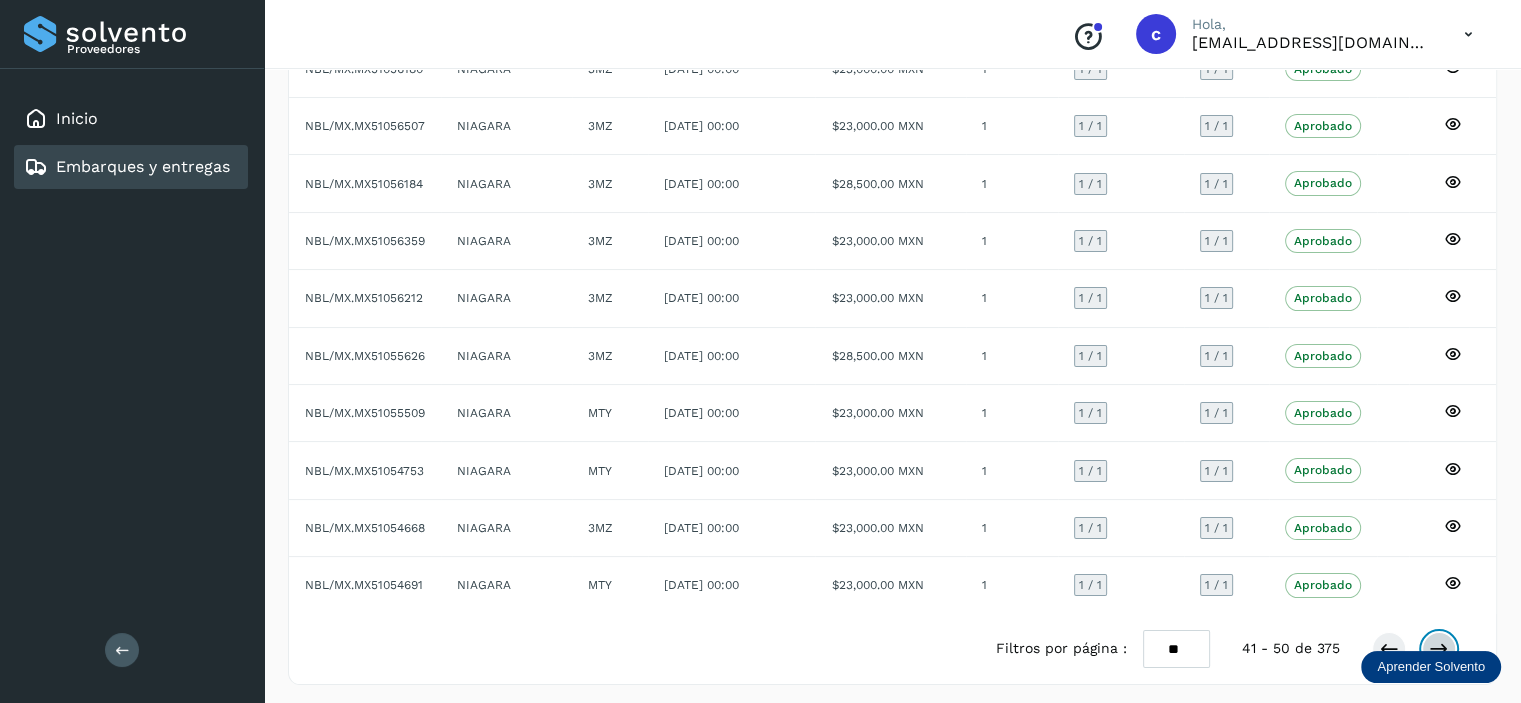 click at bounding box center (1439, 649) 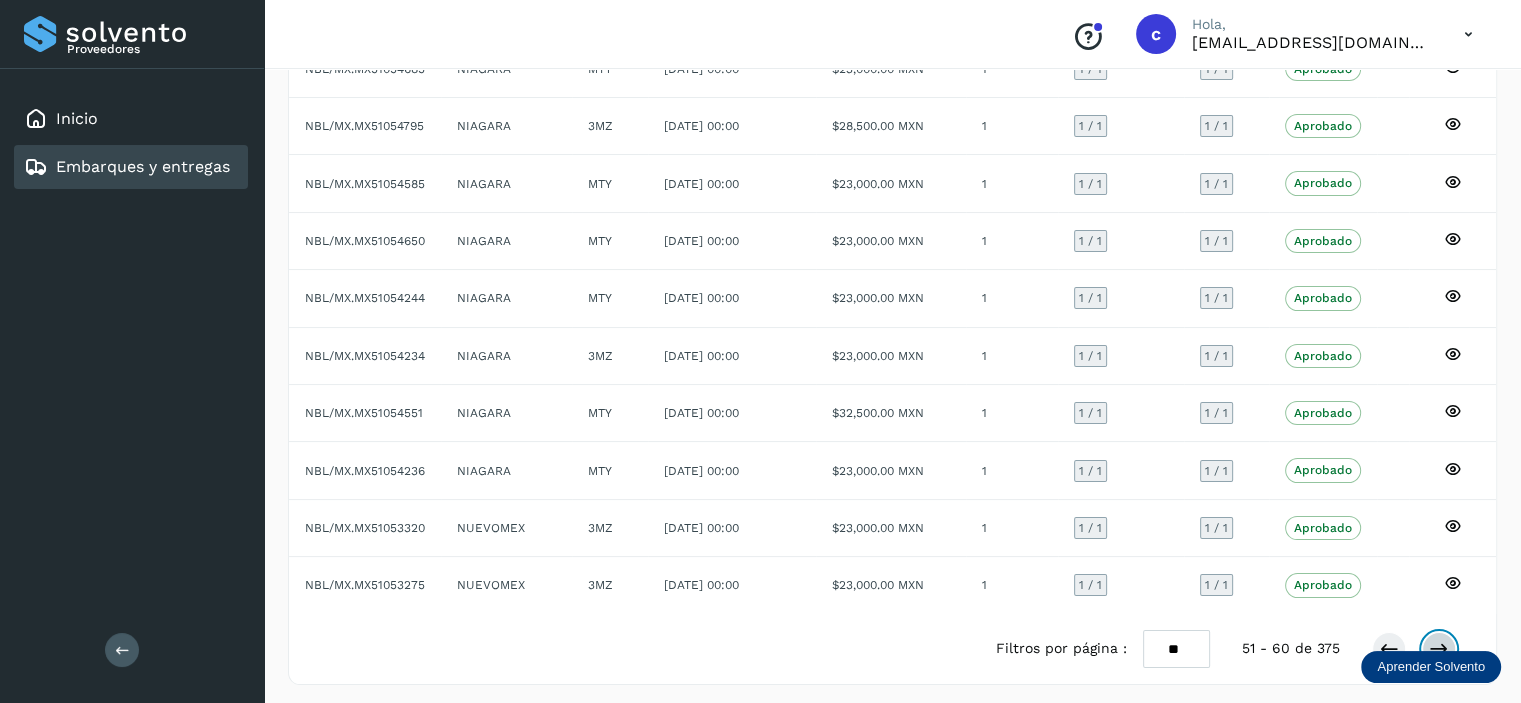 click at bounding box center [1439, 649] 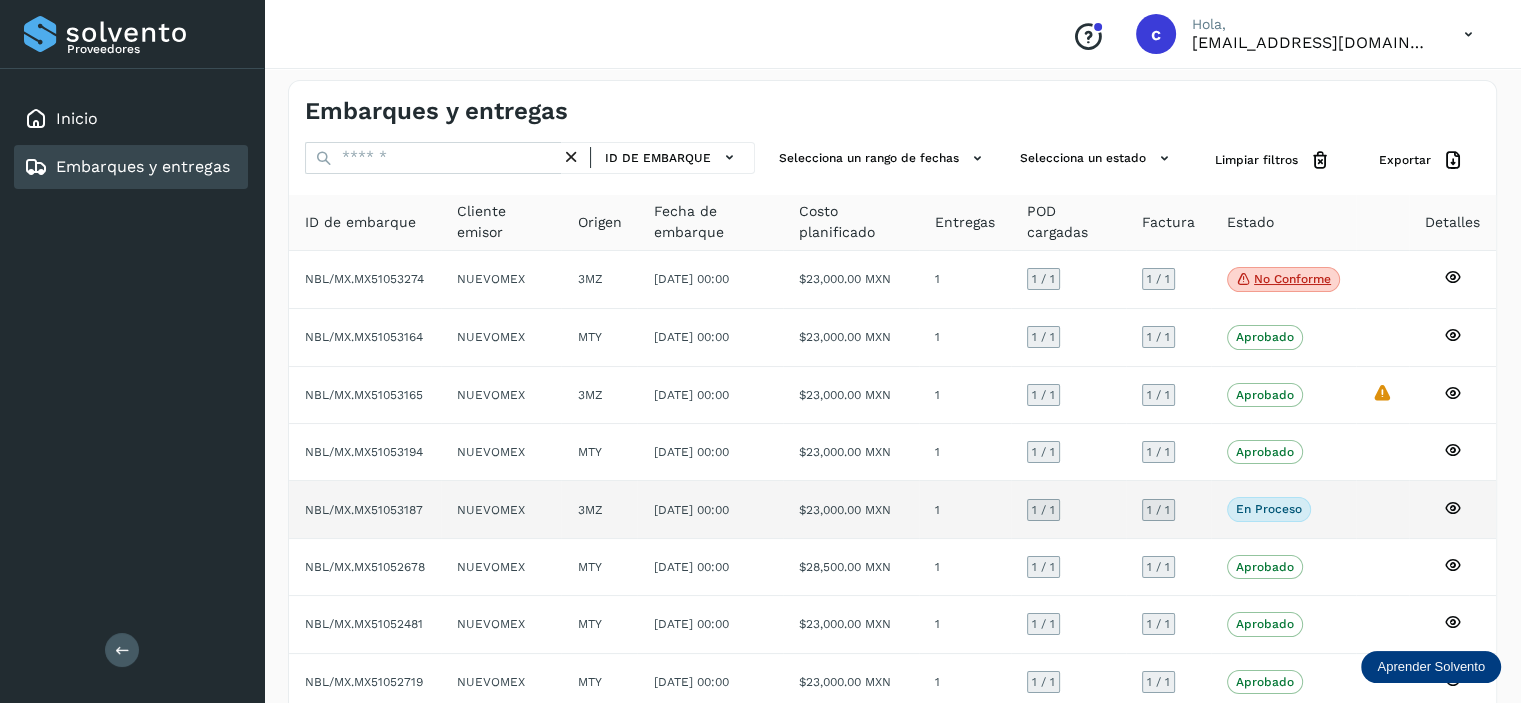 scroll, scrollTop: 0, scrollLeft: 0, axis: both 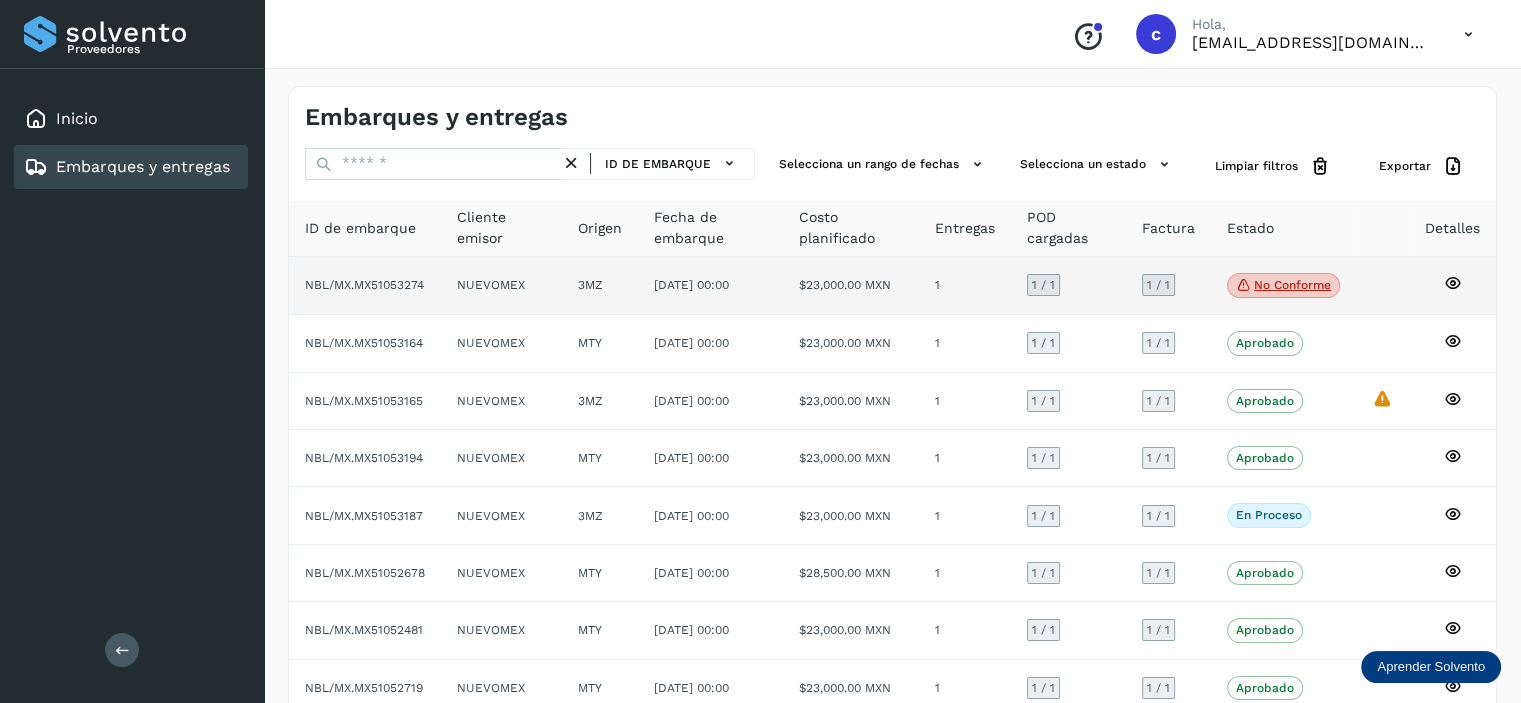 click on "[DATE] 00:00" 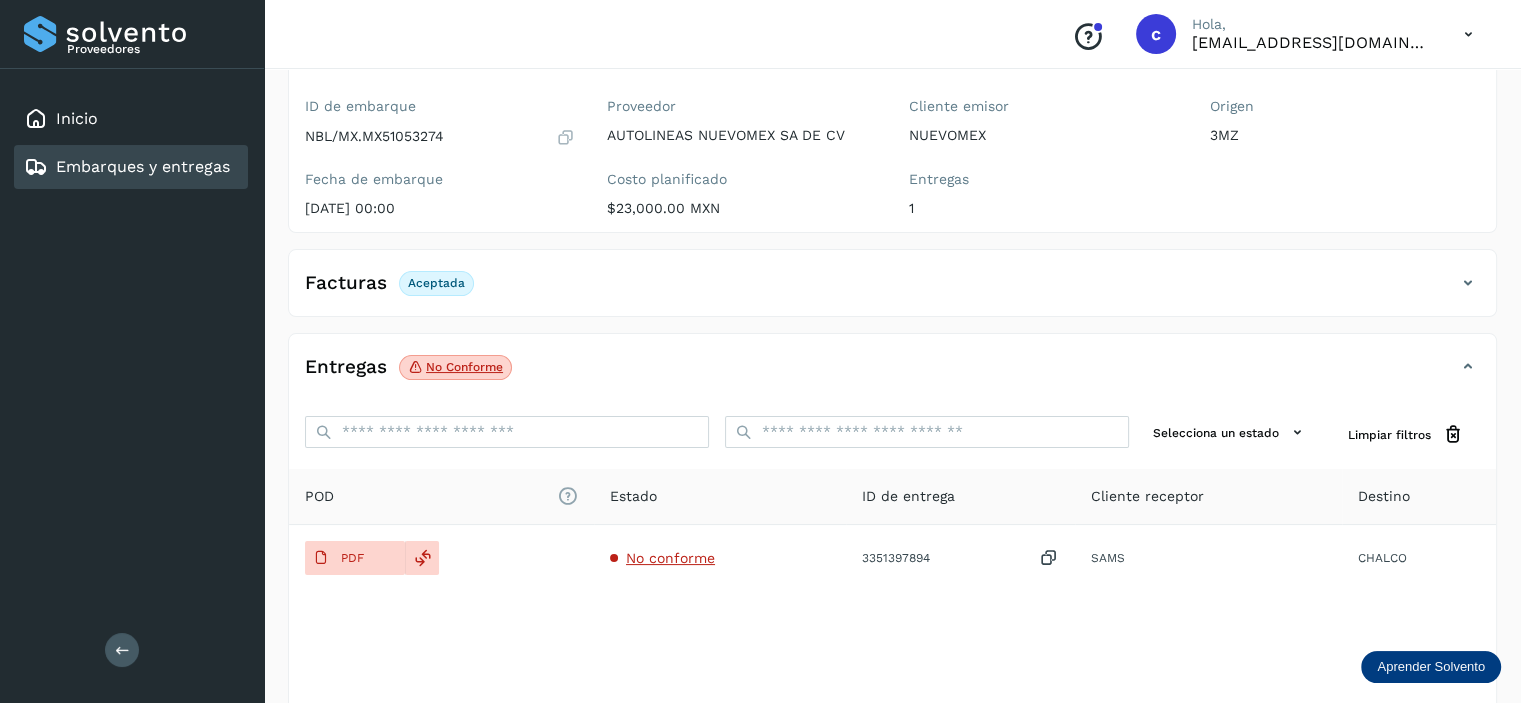scroll, scrollTop: 242, scrollLeft: 0, axis: vertical 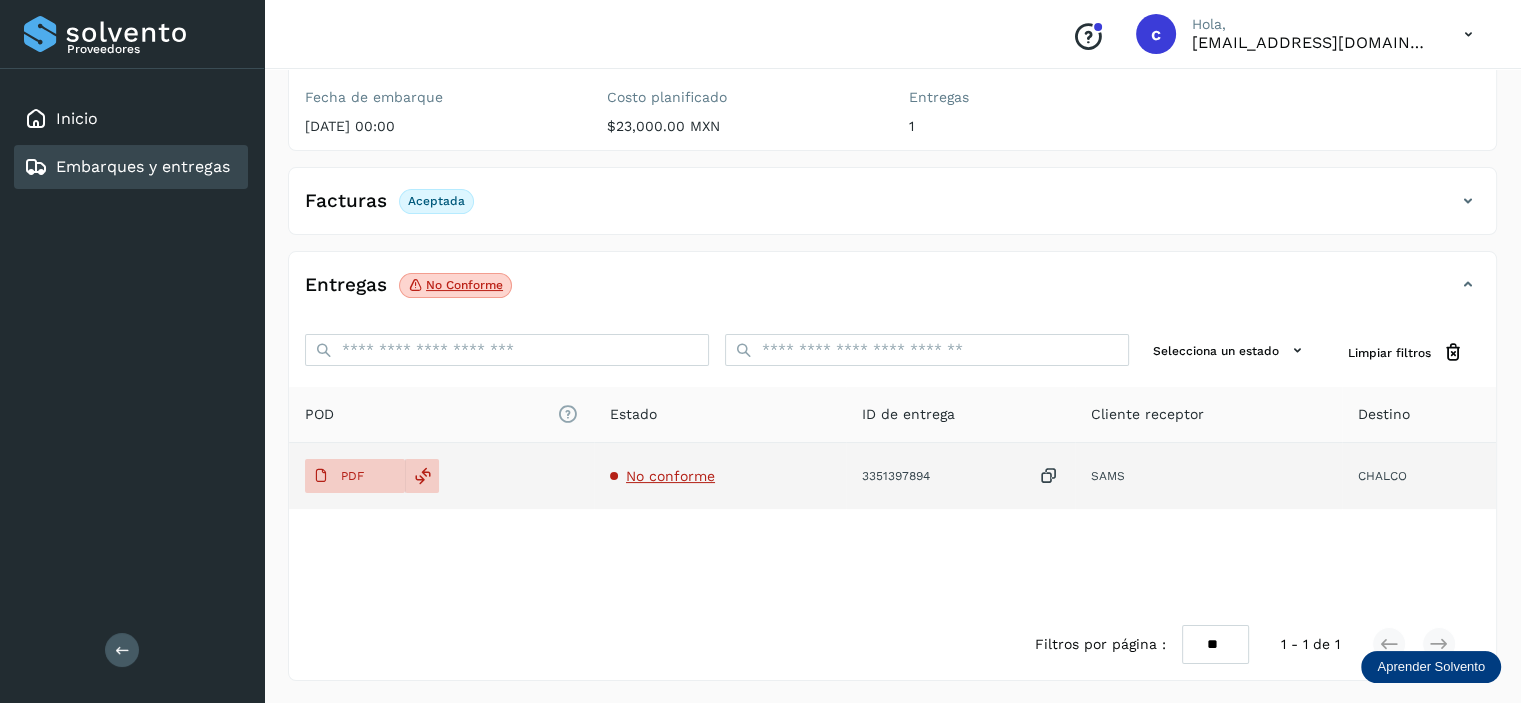 click on "No conforme" at bounding box center (670, 476) 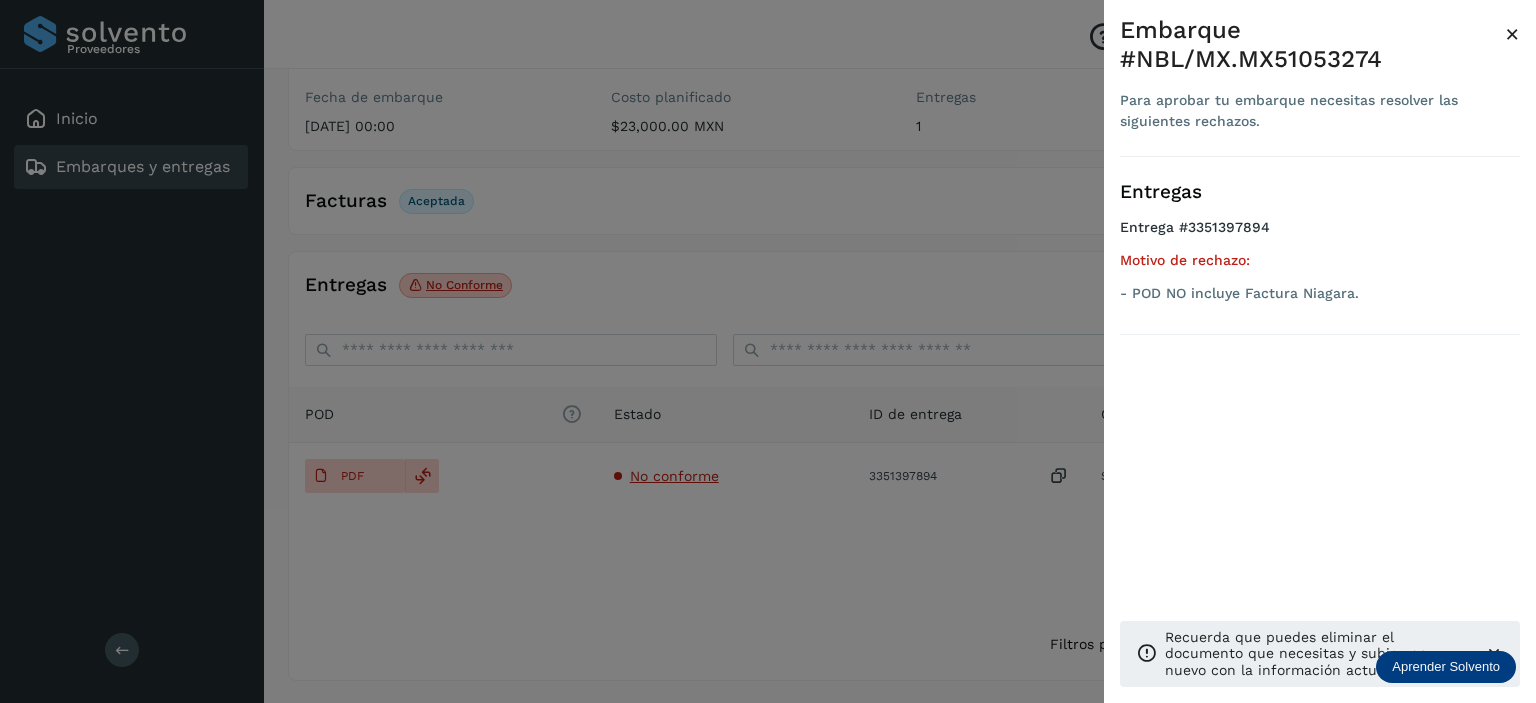 click at bounding box center (768, 351) 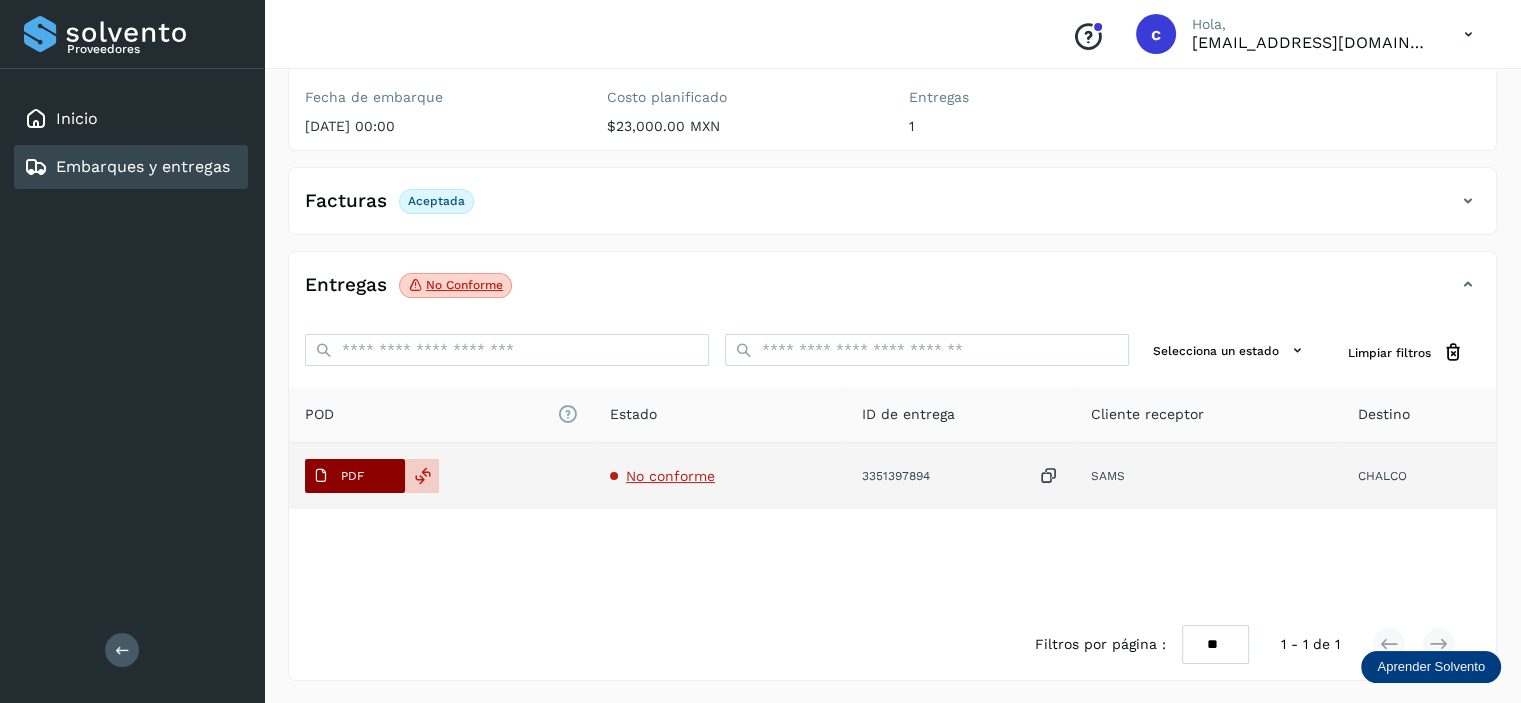 click on "PDF" at bounding box center (355, 476) 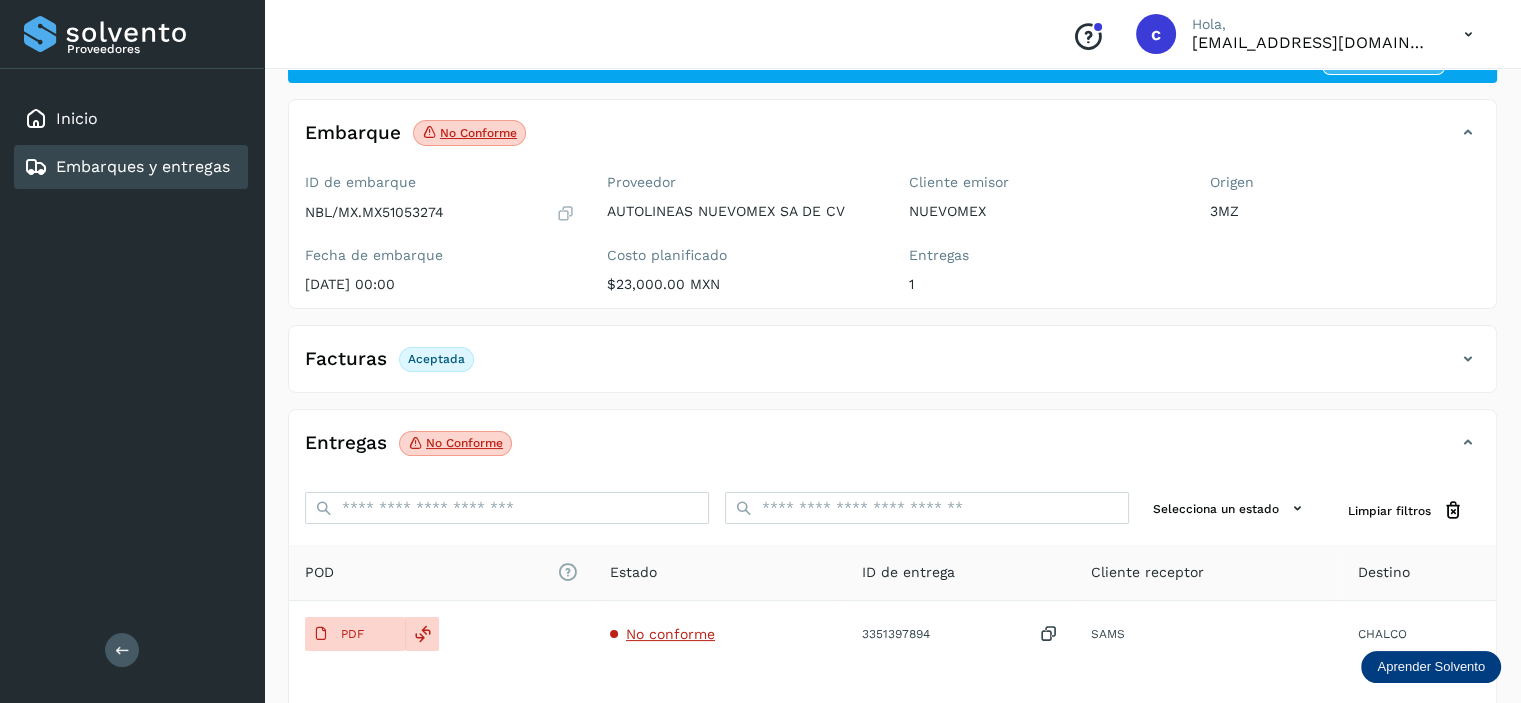 scroll, scrollTop: 0, scrollLeft: 0, axis: both 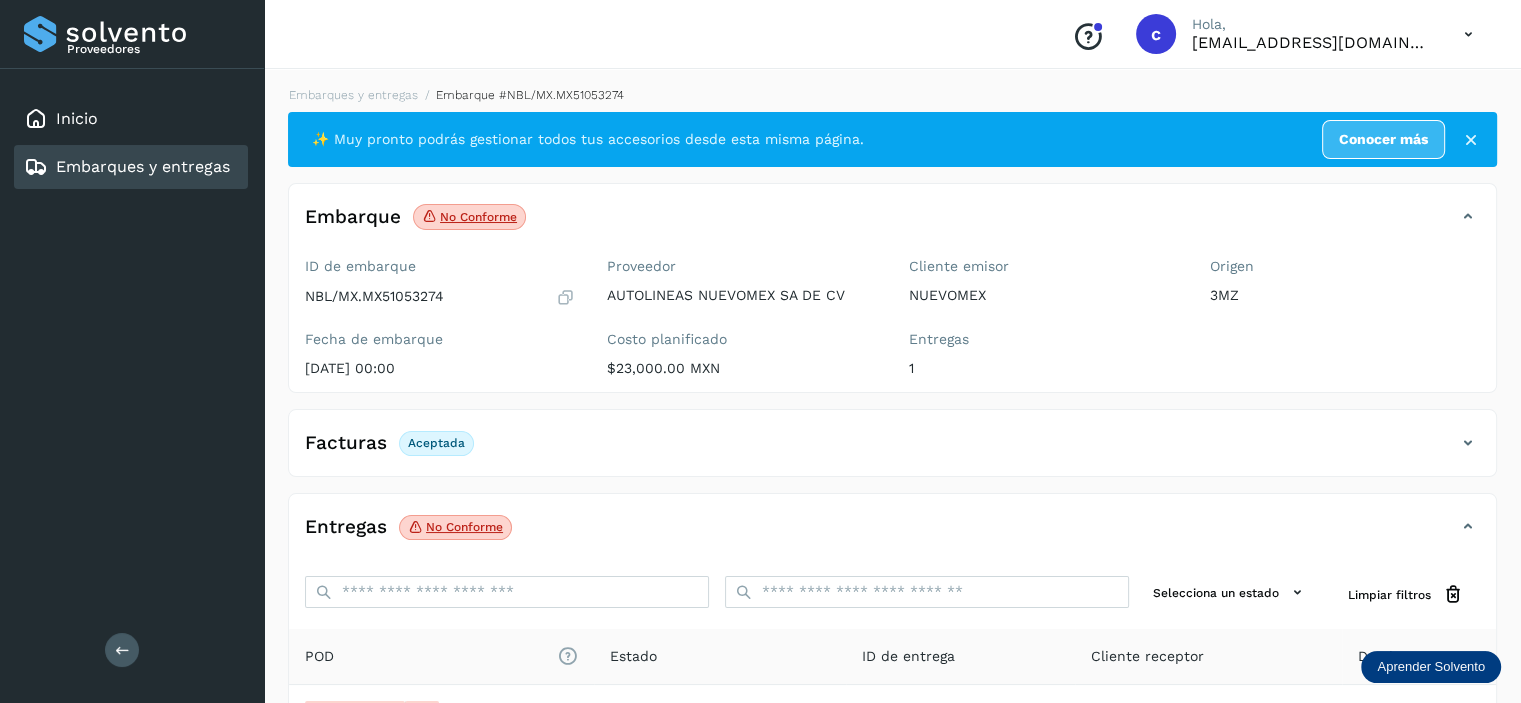 click on "Embarques y entregas" at bounding box center (143, 166) 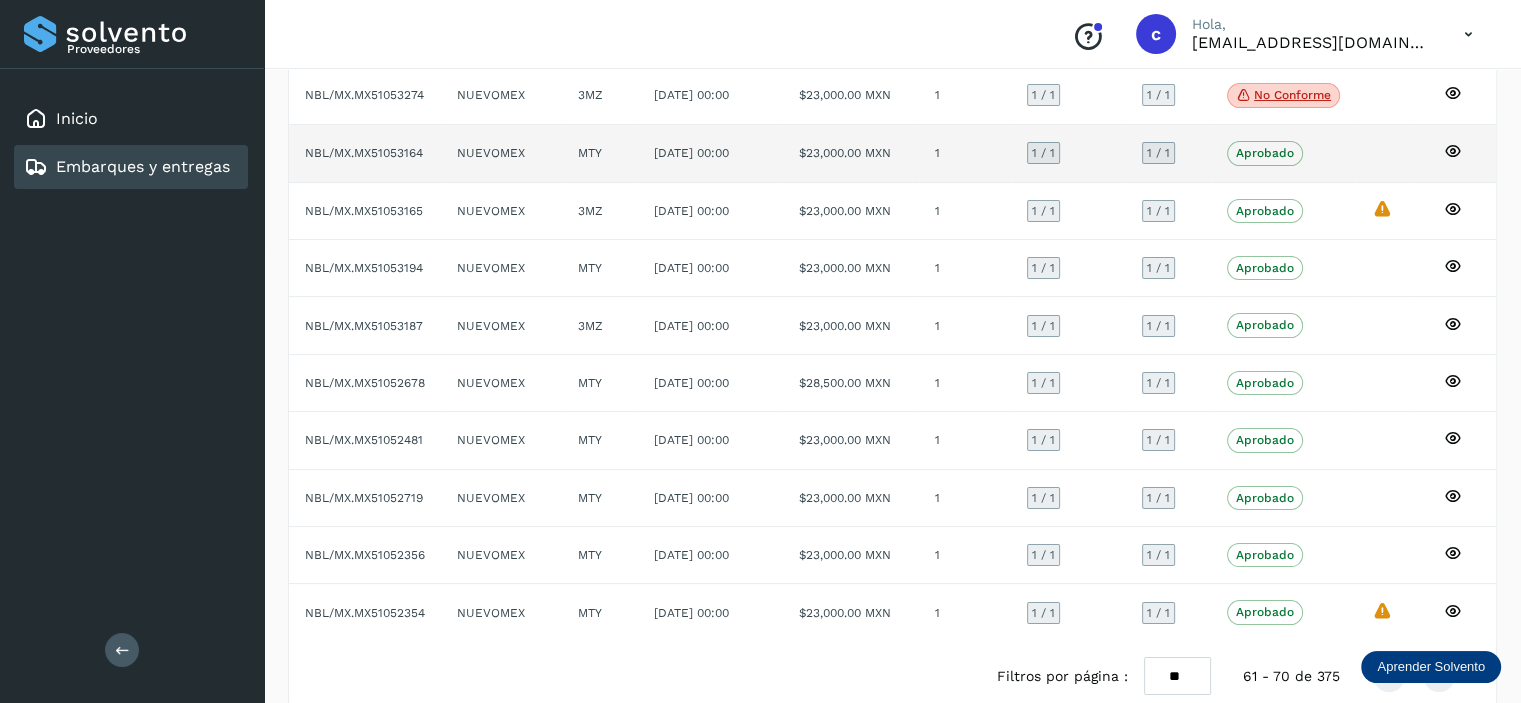 scroll, scrollTop: 218, scrollLeft: 0, axis: vertical 